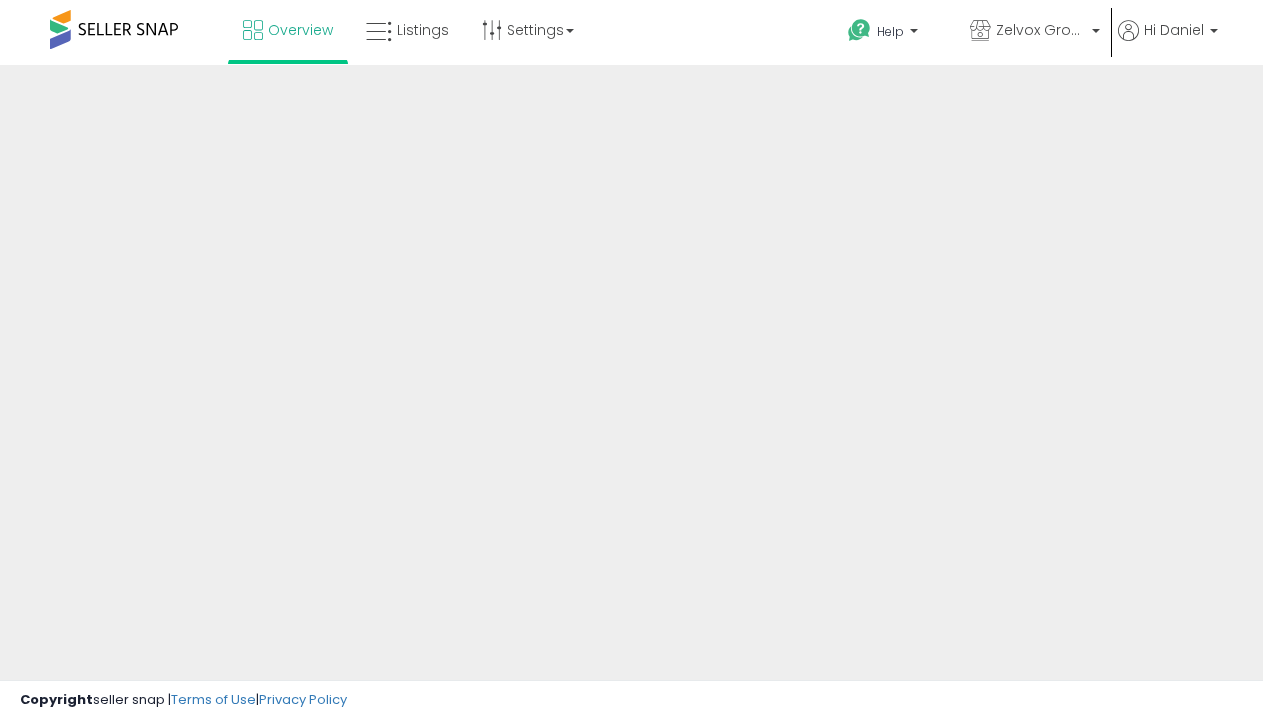 scroll, scrollTop: 0, scrollLeft: 0, axis: both 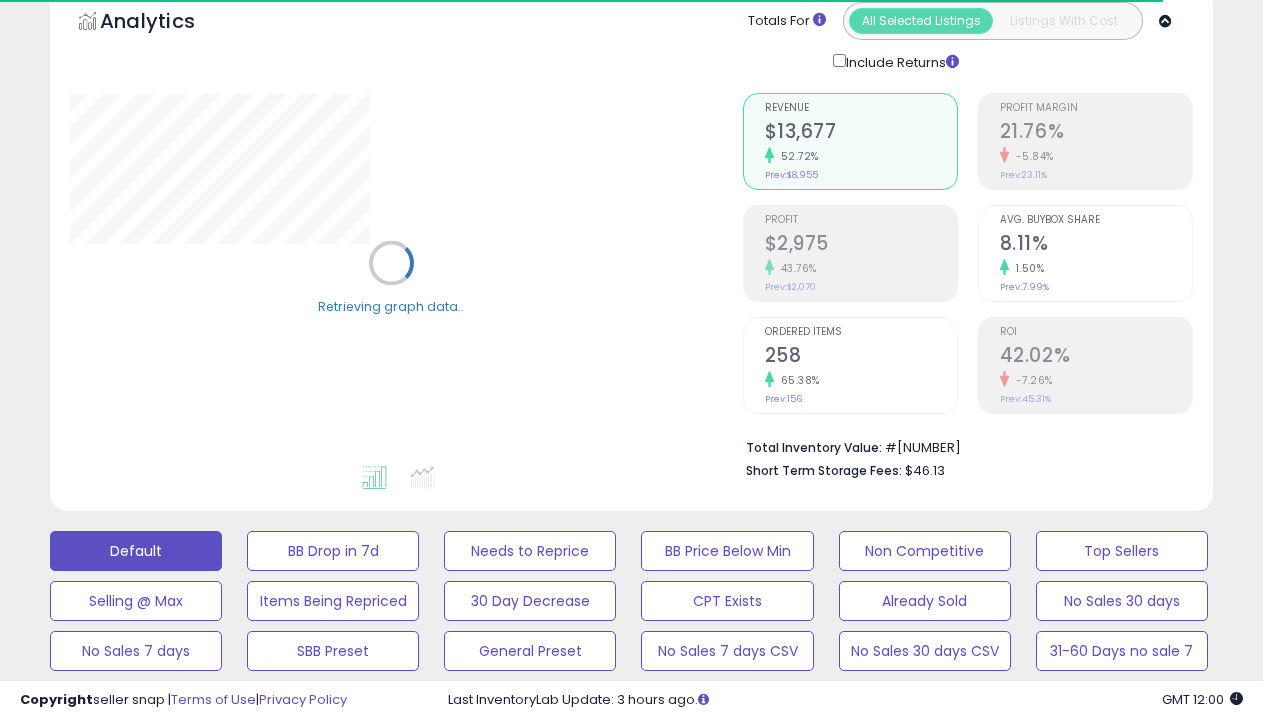 click on "BB is Suppressed" at bounding box center [333, 551] 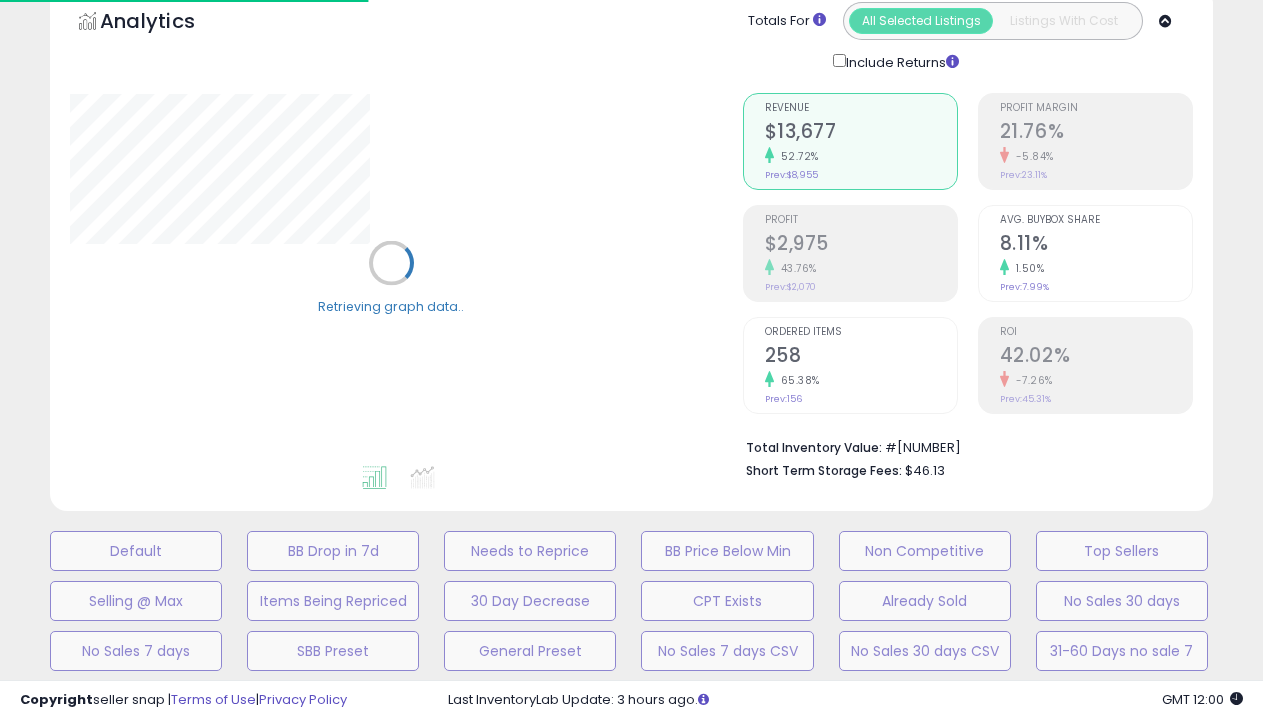 scroll, scrollTop: 439, scrollLeft: 0, axis: vertical 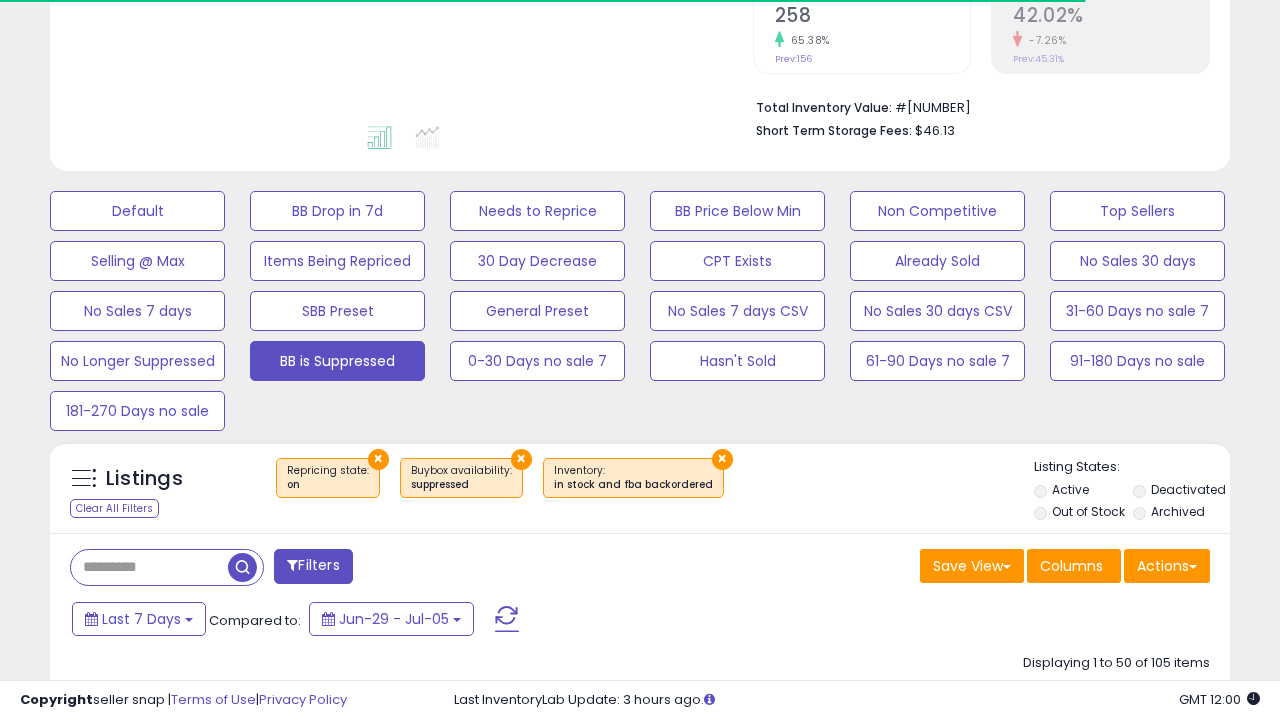 select on "**" 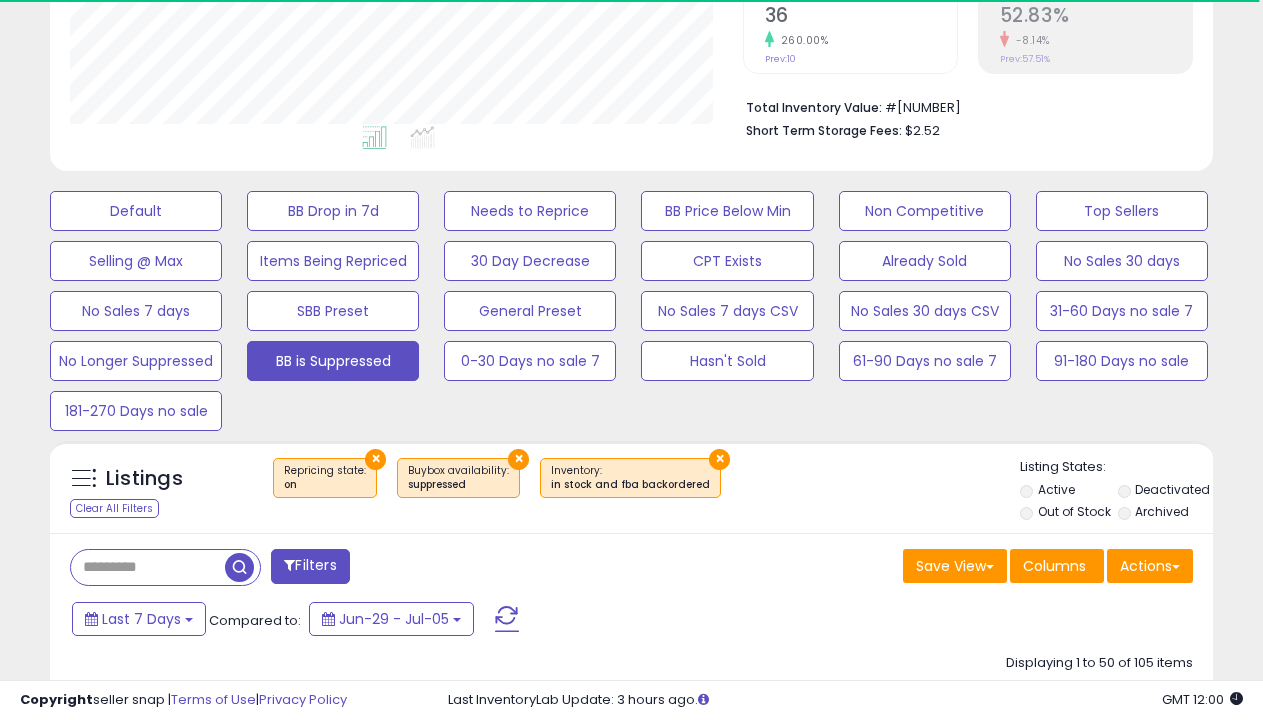 scroll, scrollTop: 999590, scrollLeft: 999327, axis: both 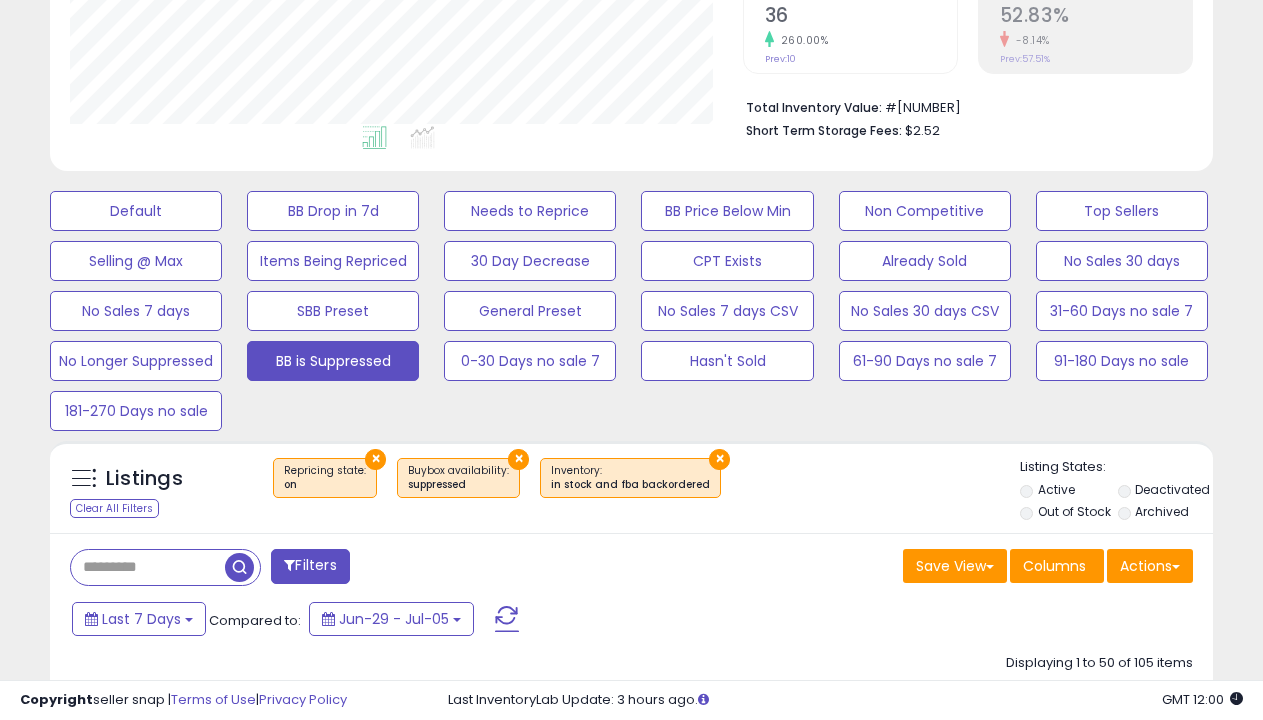 click on "›" at bounding box center (1143, 8361) 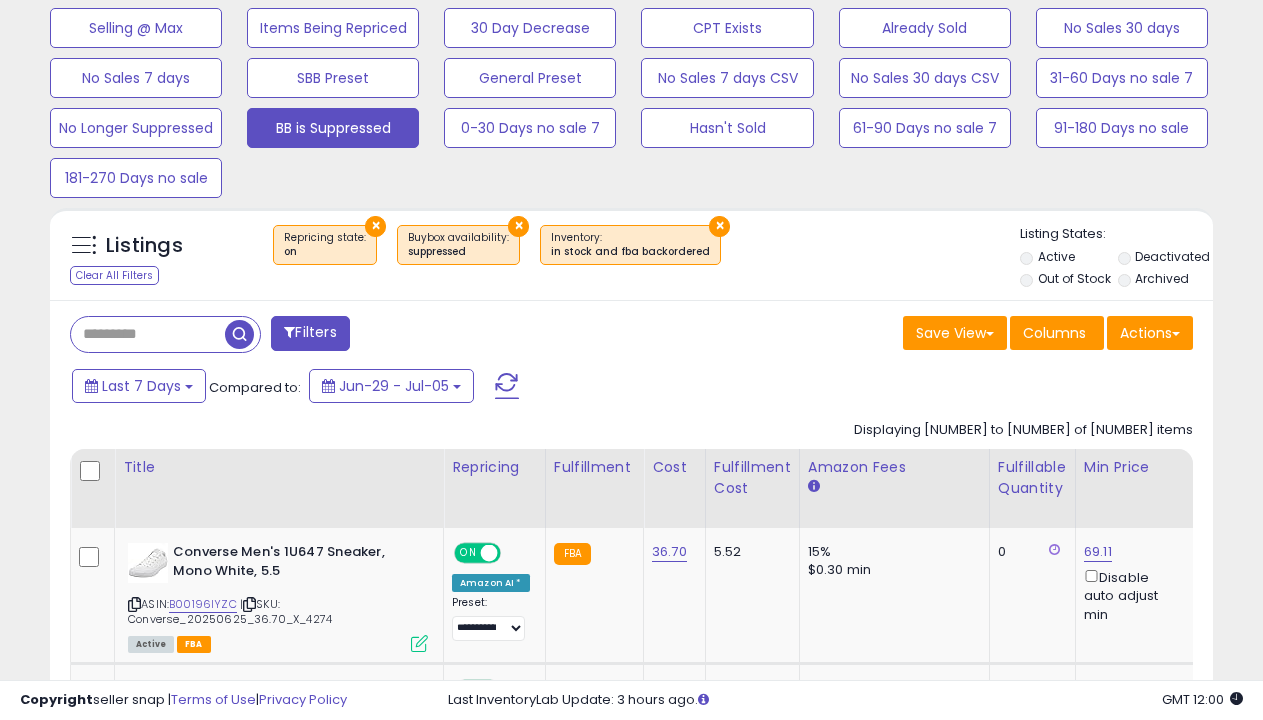 select on "**********" 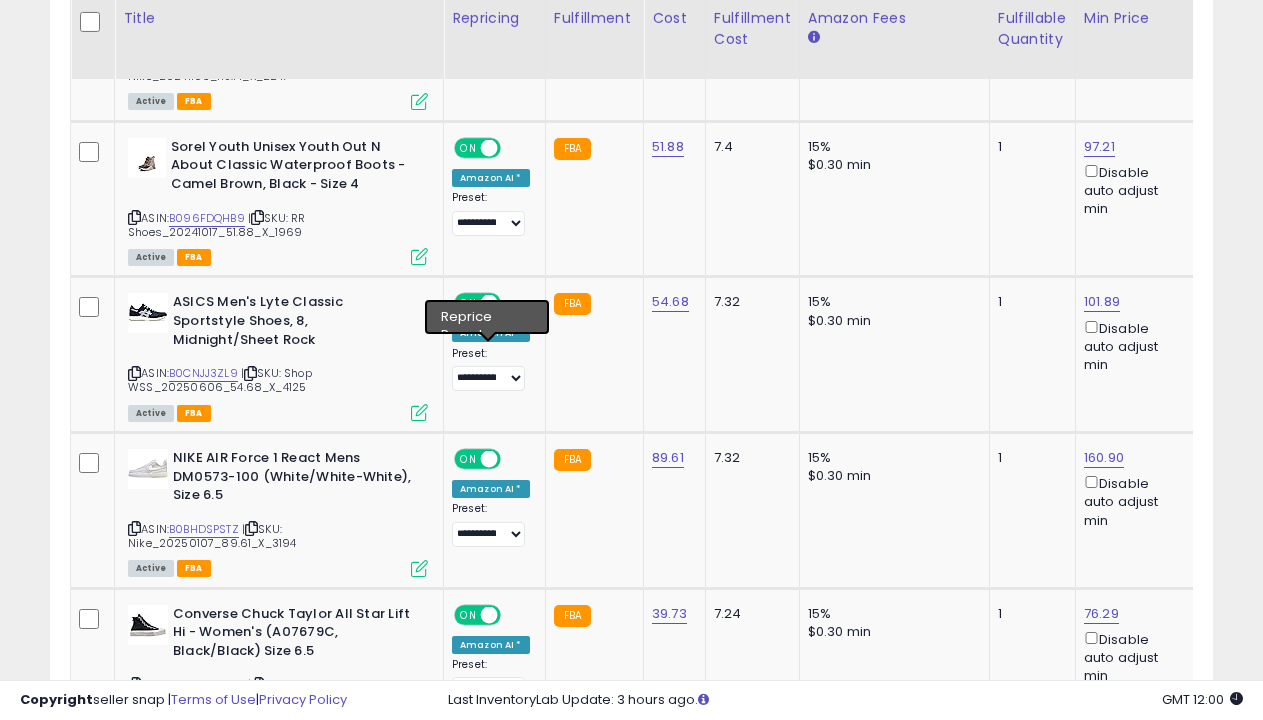 click on "›" at bounding box center [1143, 3823] 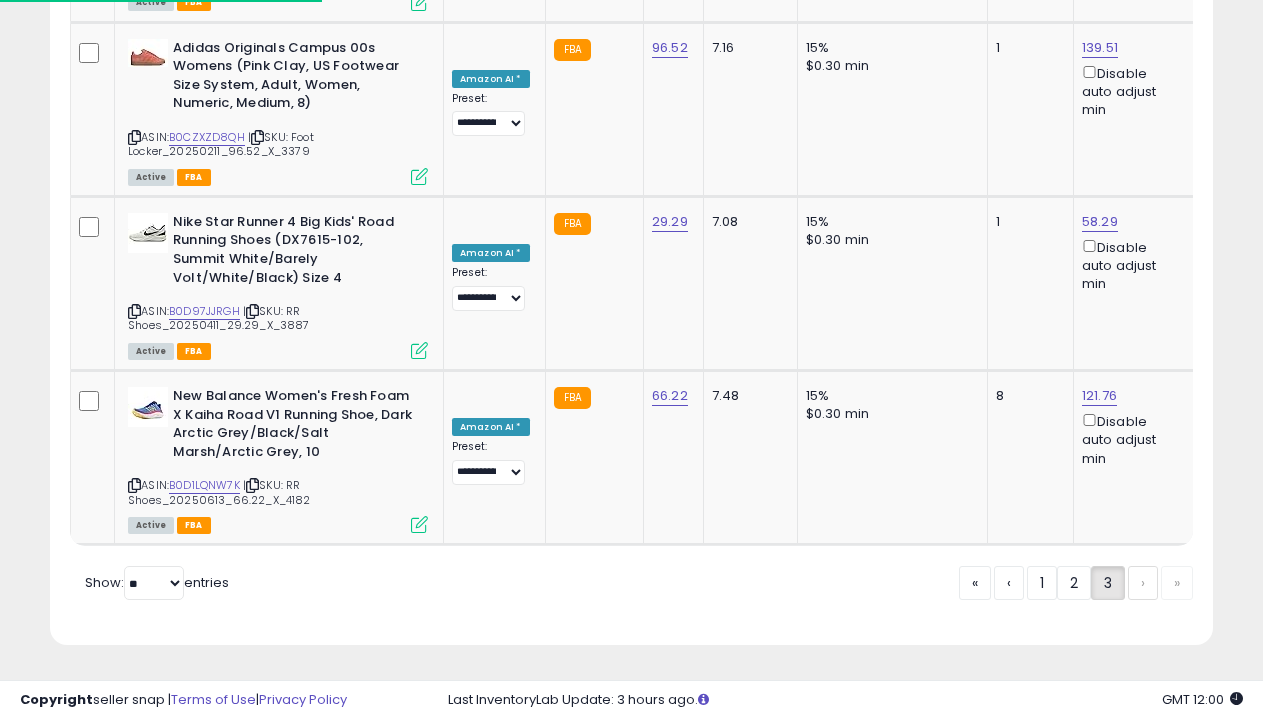 scroll, scrollTop: 1509, scrollLeft: 0, axis: vertical 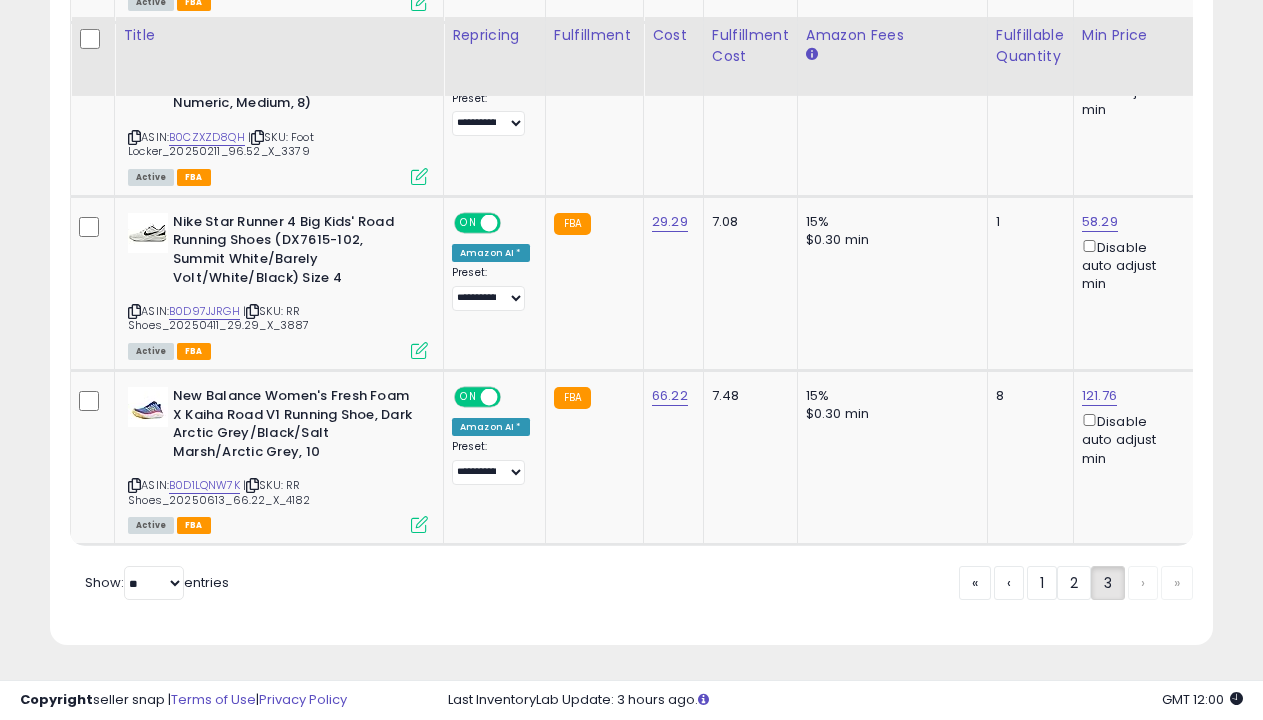 click on "No Longer Suppressed" at bounding box center (136, -842) 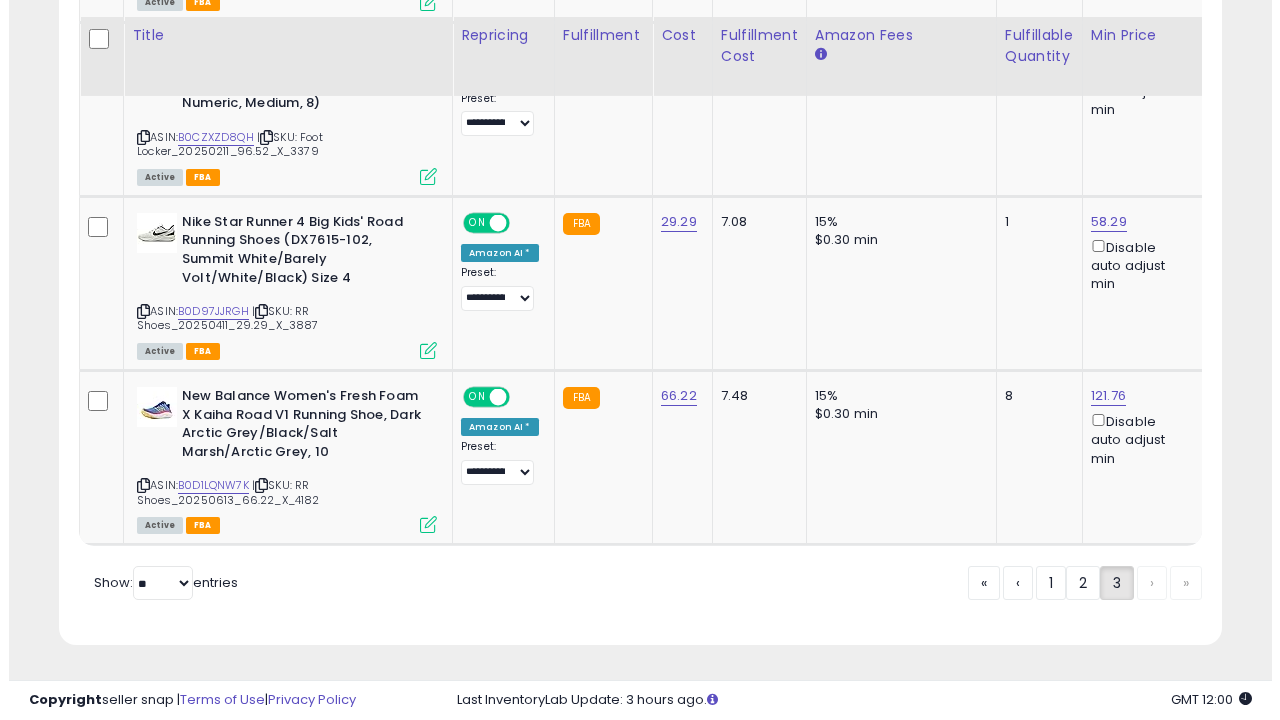scroll, scrollTop: 439, scrollLeft: 0, axis: vertical 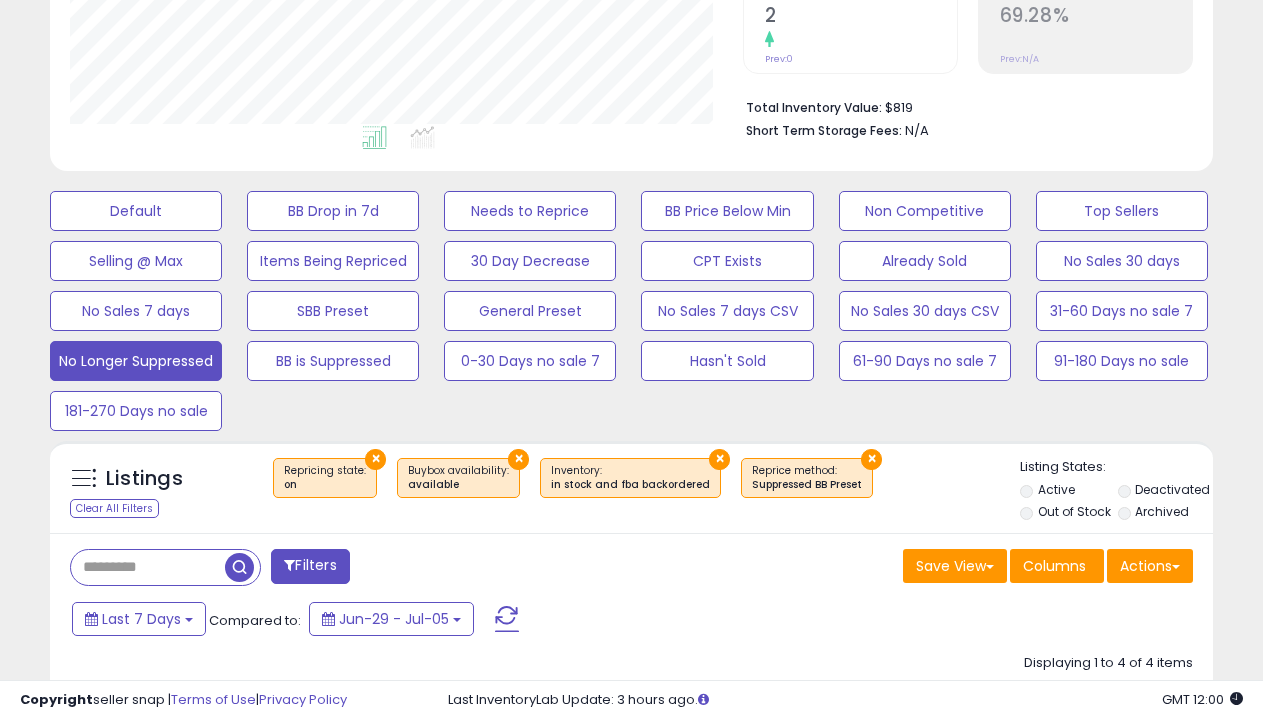 select on "**********" 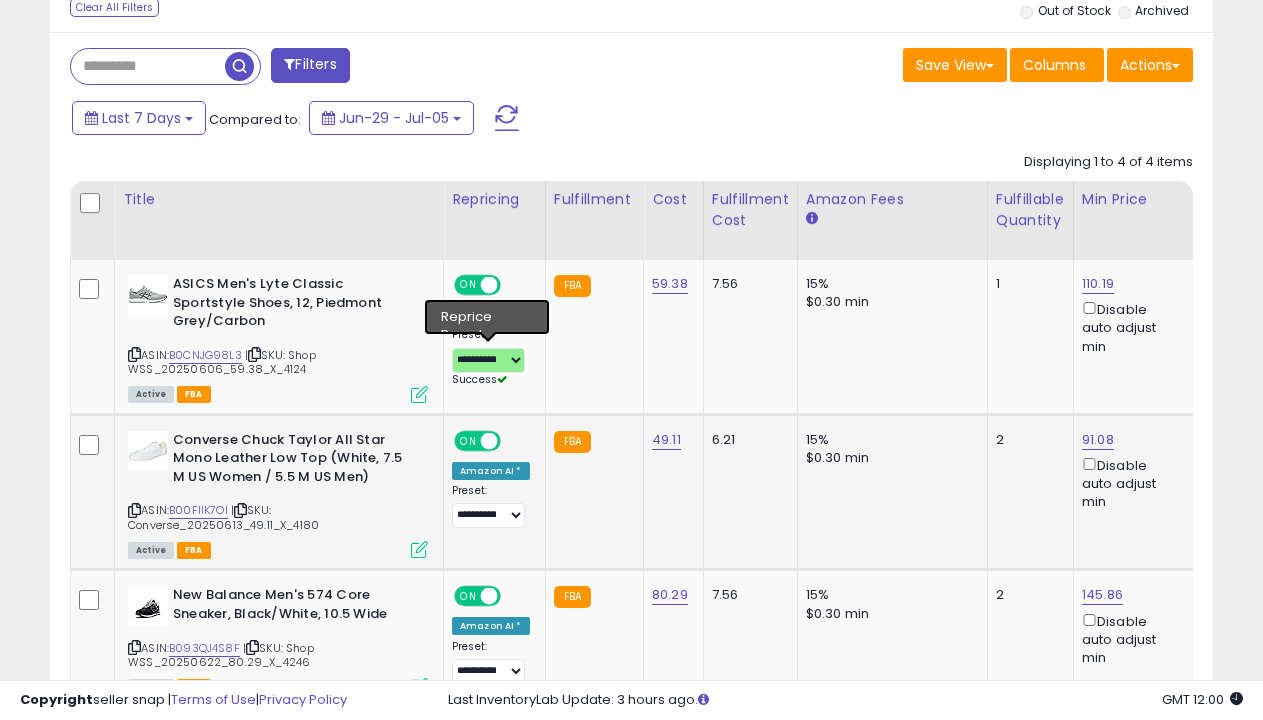 select on "**********" 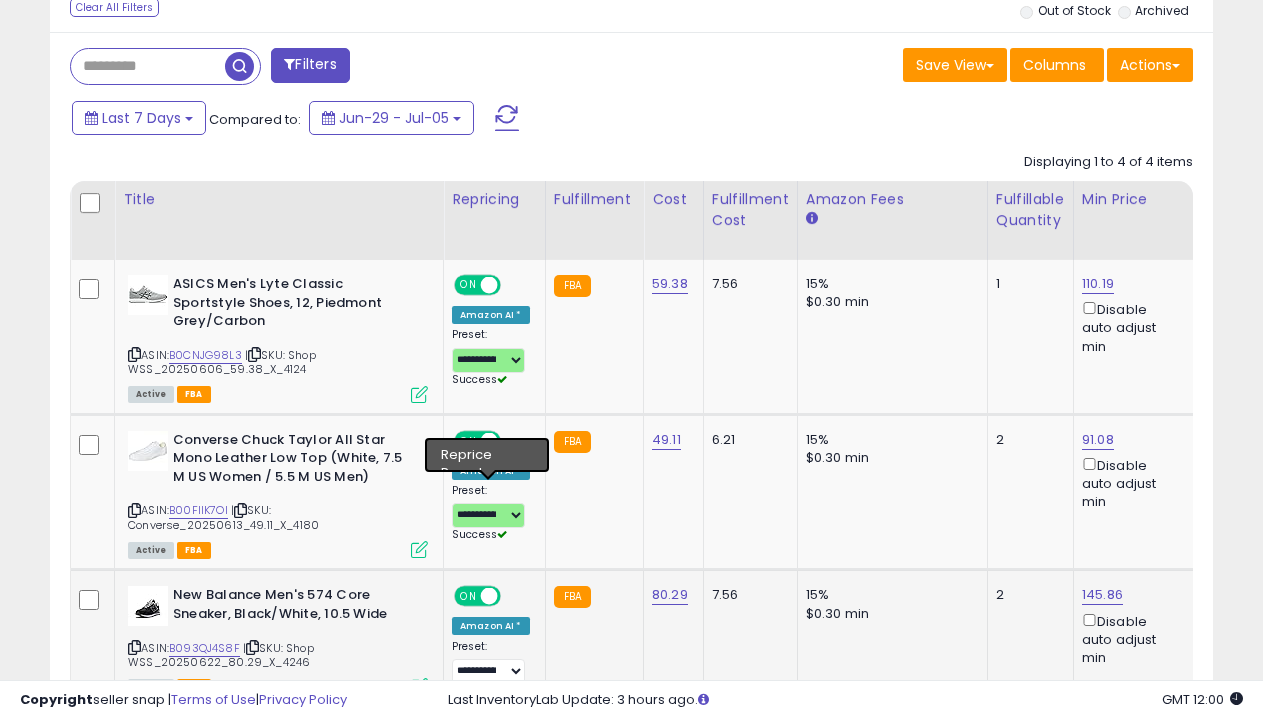 select on "**********" 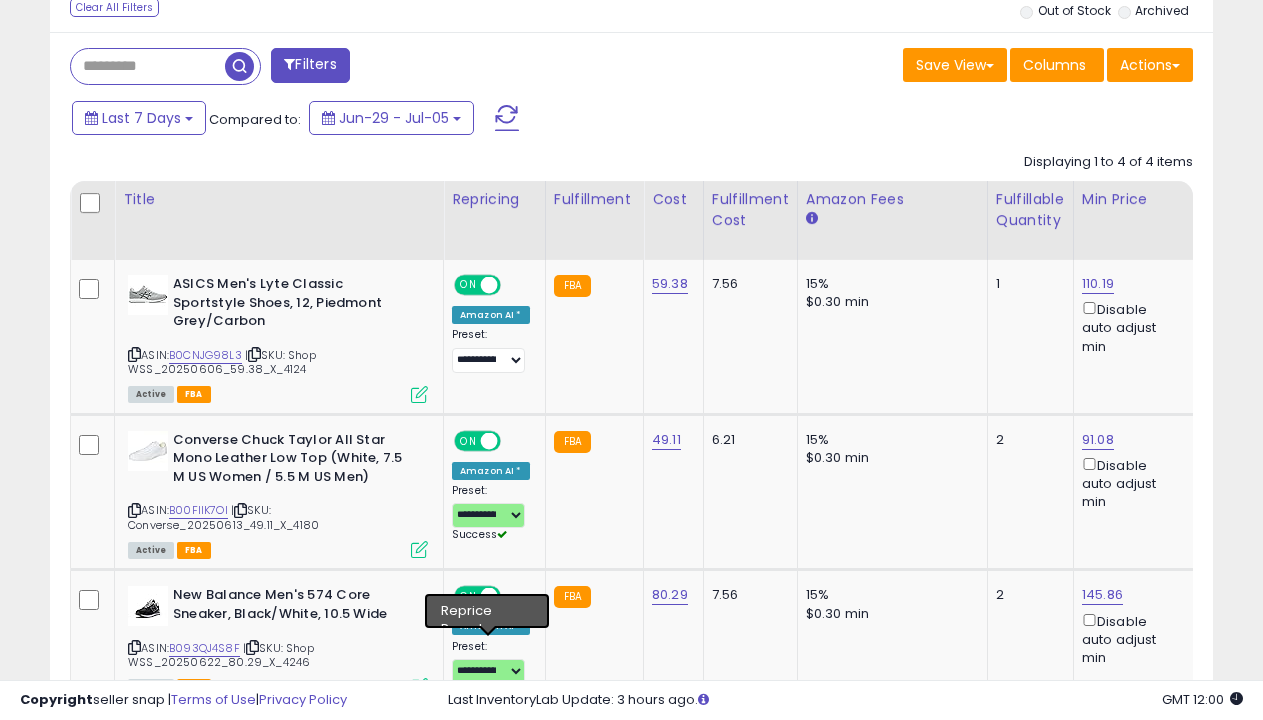 select on "**********" 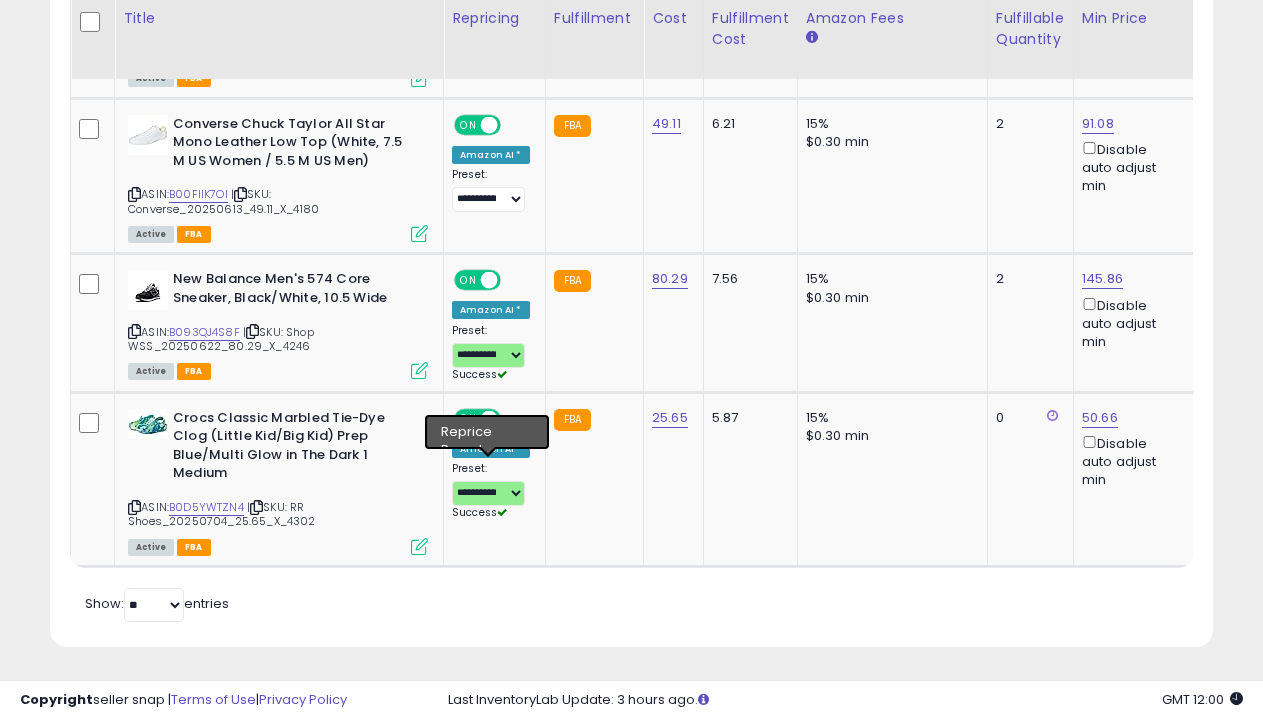 click on "Non Competitive" at bounding box center (136, -606) 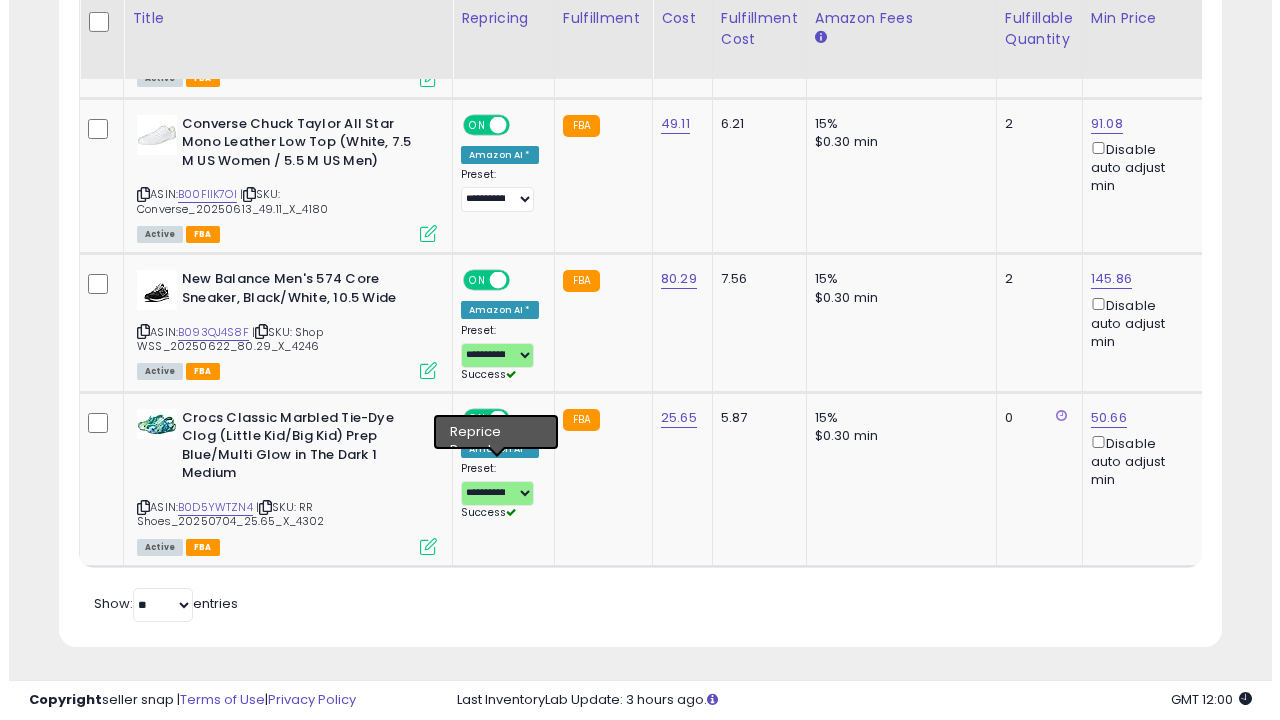 scroll, scrollTop: 289, scrollLeft: 0, axis: vertical 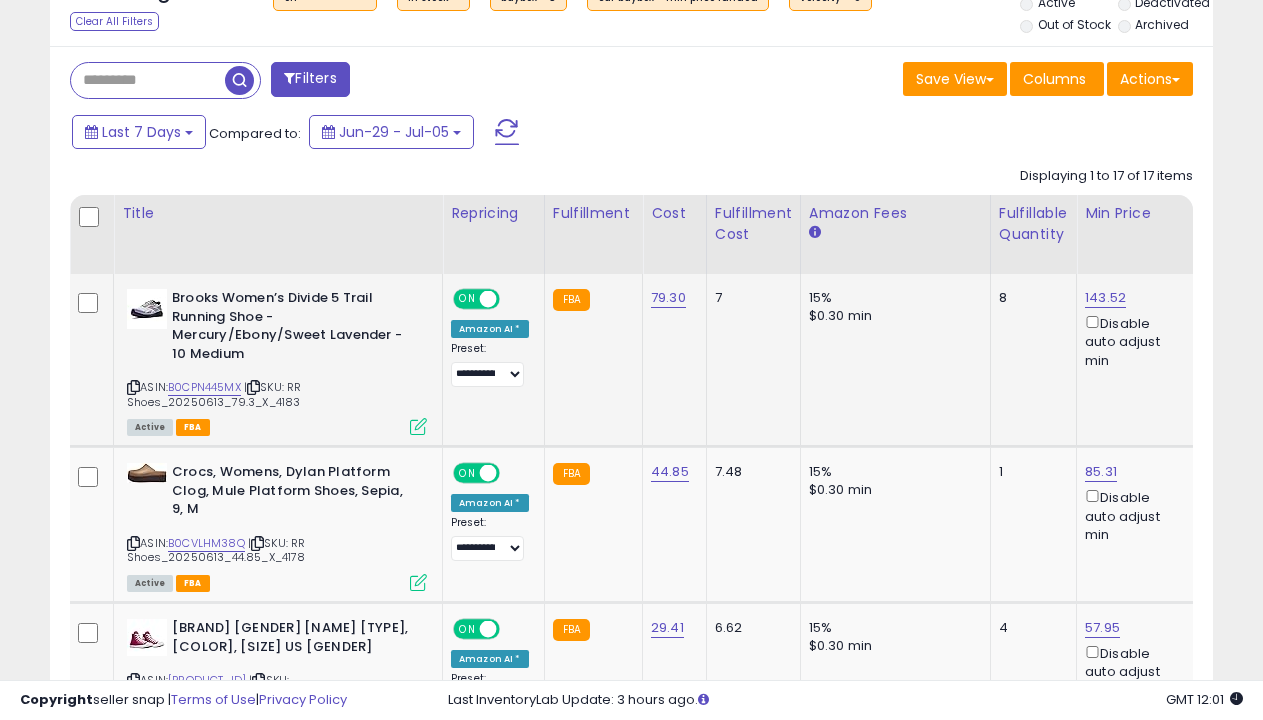 select on "**********" 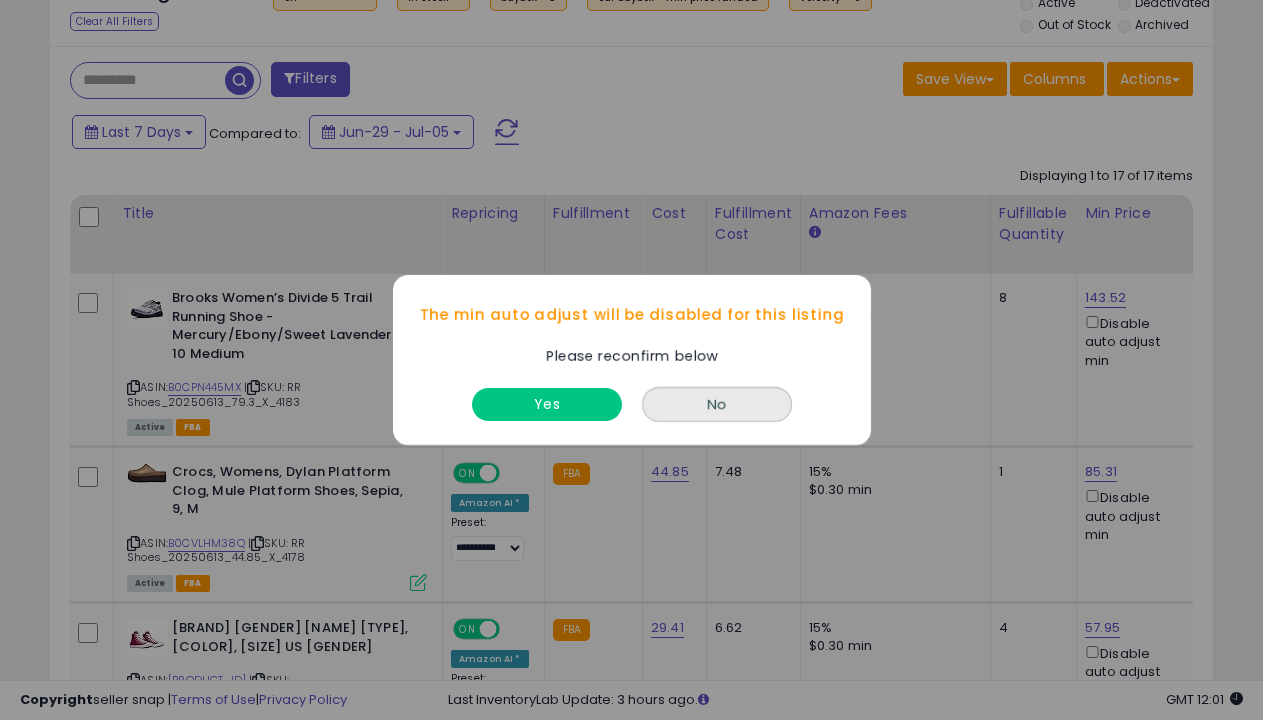 click on "Yes" at bounding box center [547, 404] 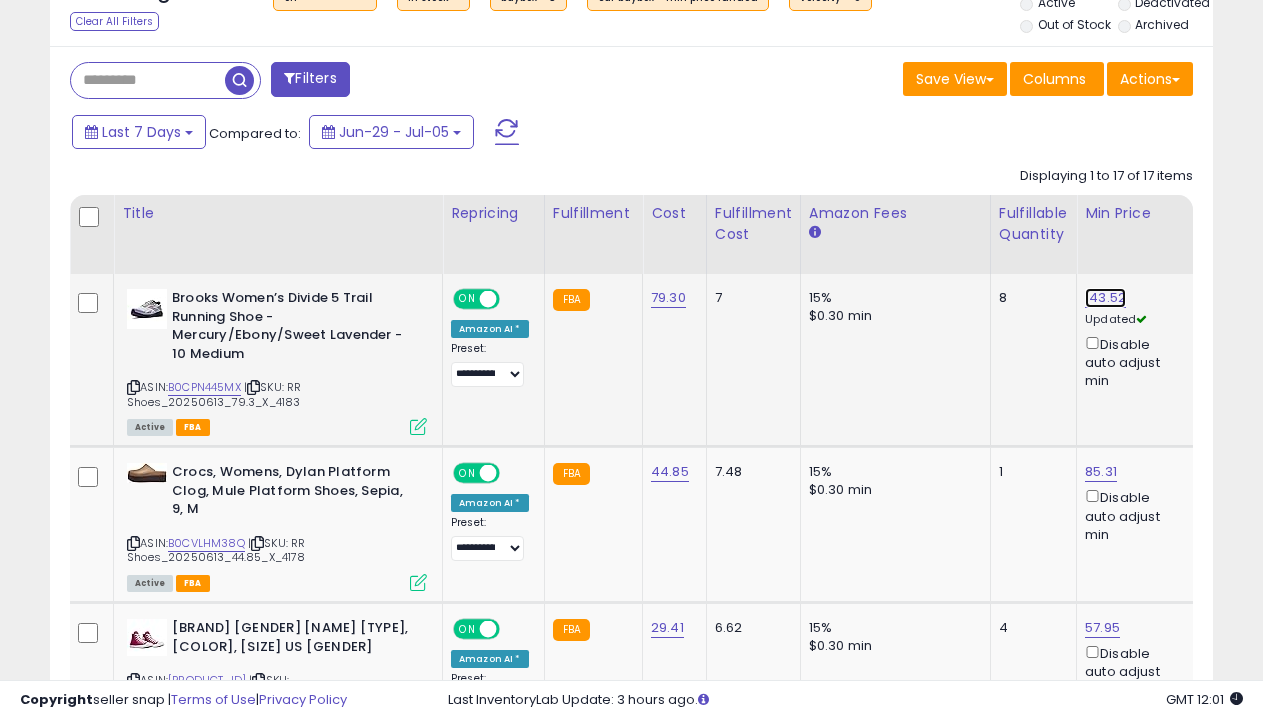 click on "143.52" at bounding box center (1105, 298) 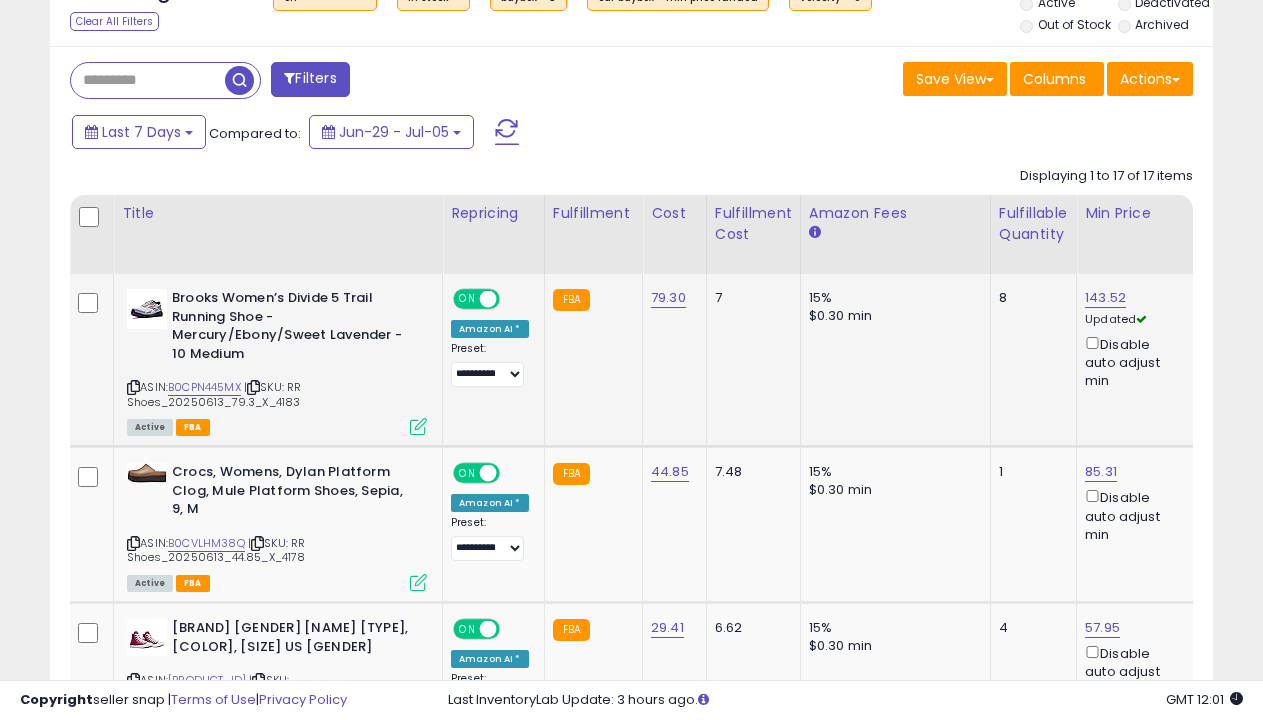 scroll, scrollTop: 0, scrollLeft: 101, axis: horizontal 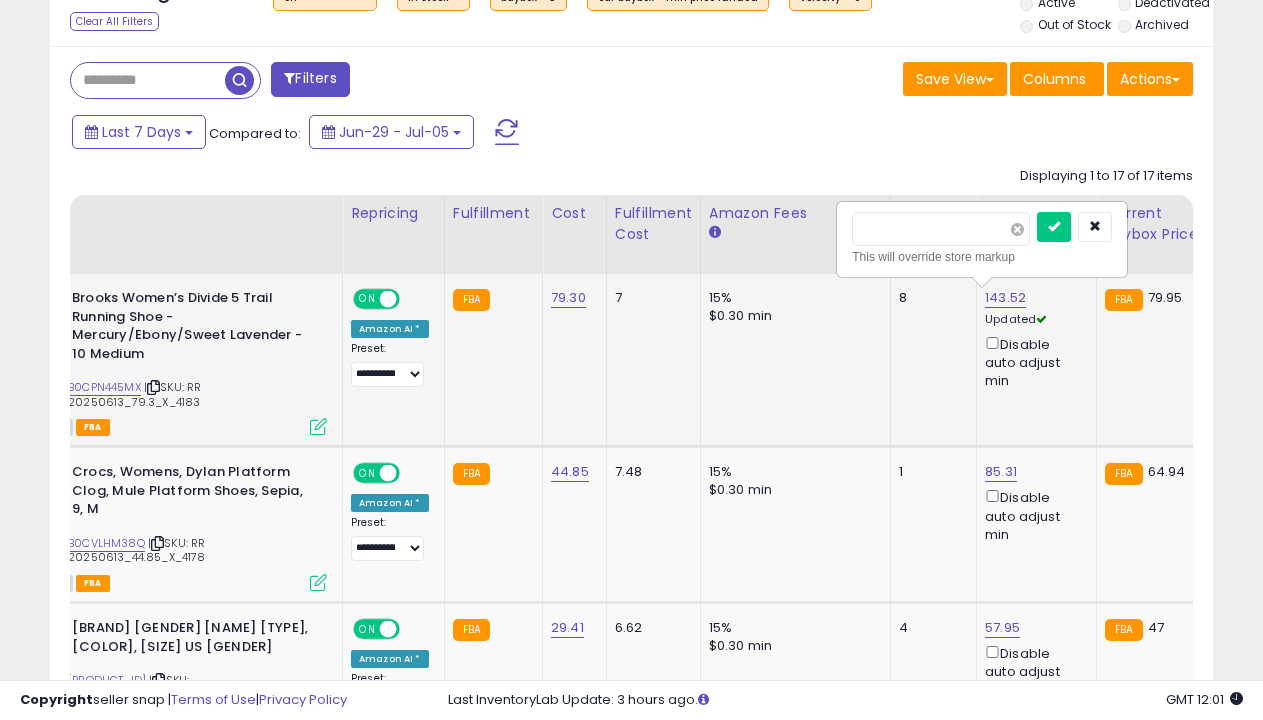 click at bounding box center (1017, 229) 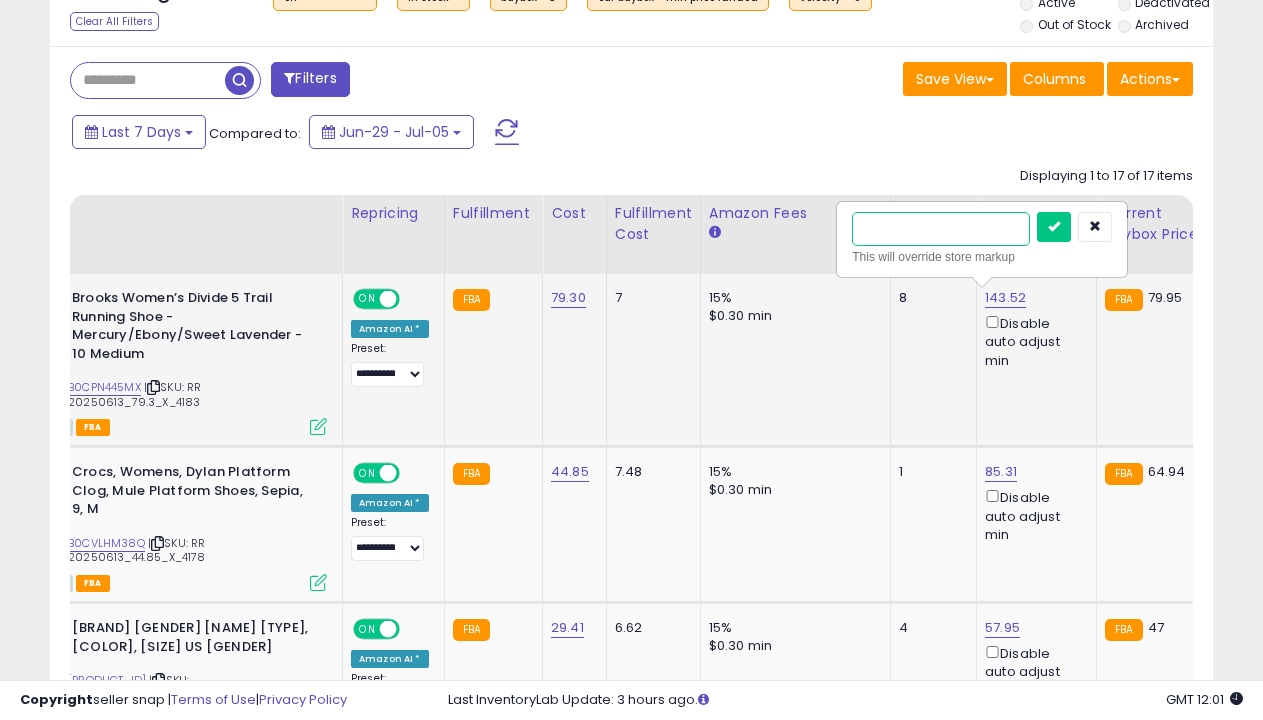 type on "*****" 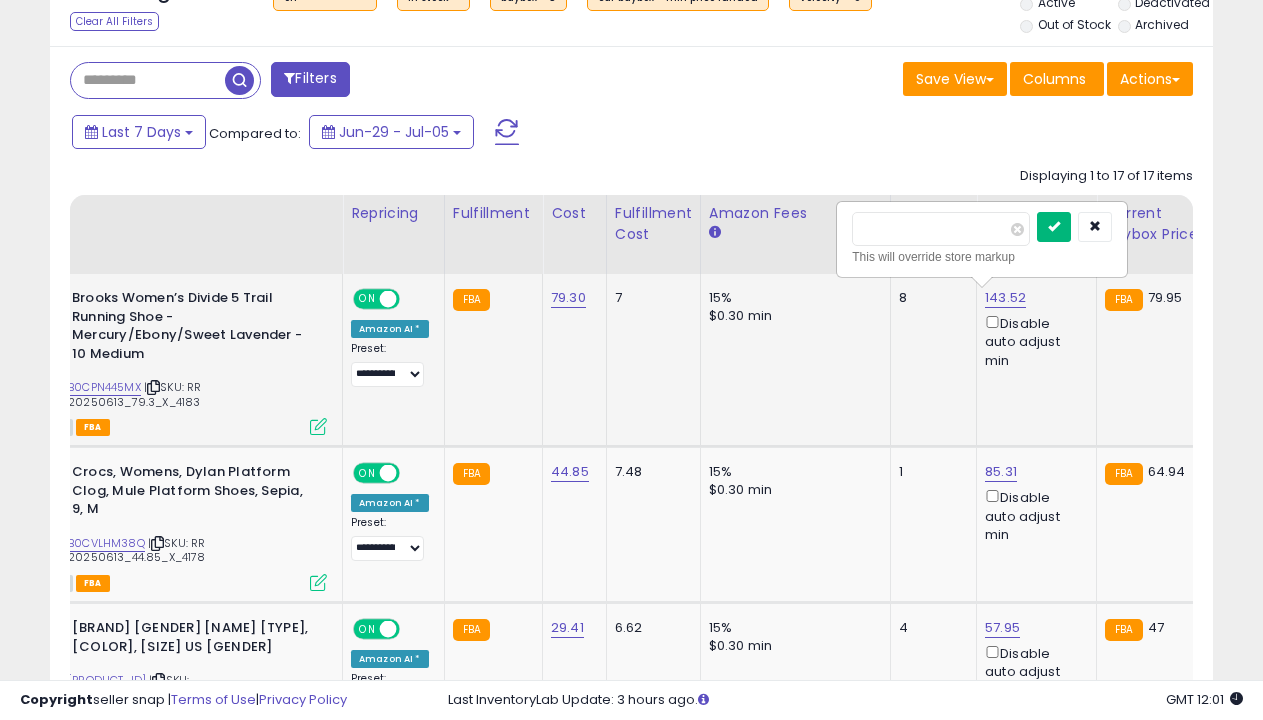 click at bounding box center [1054, 226] 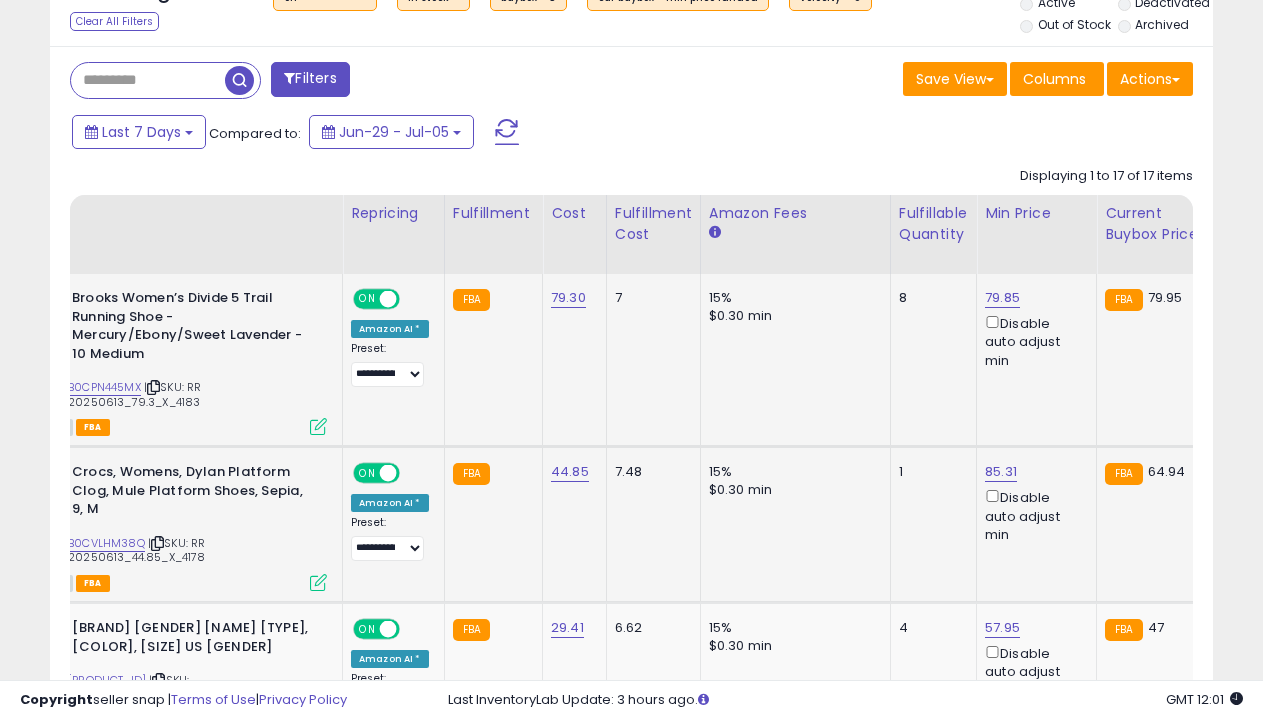 select on "**********" 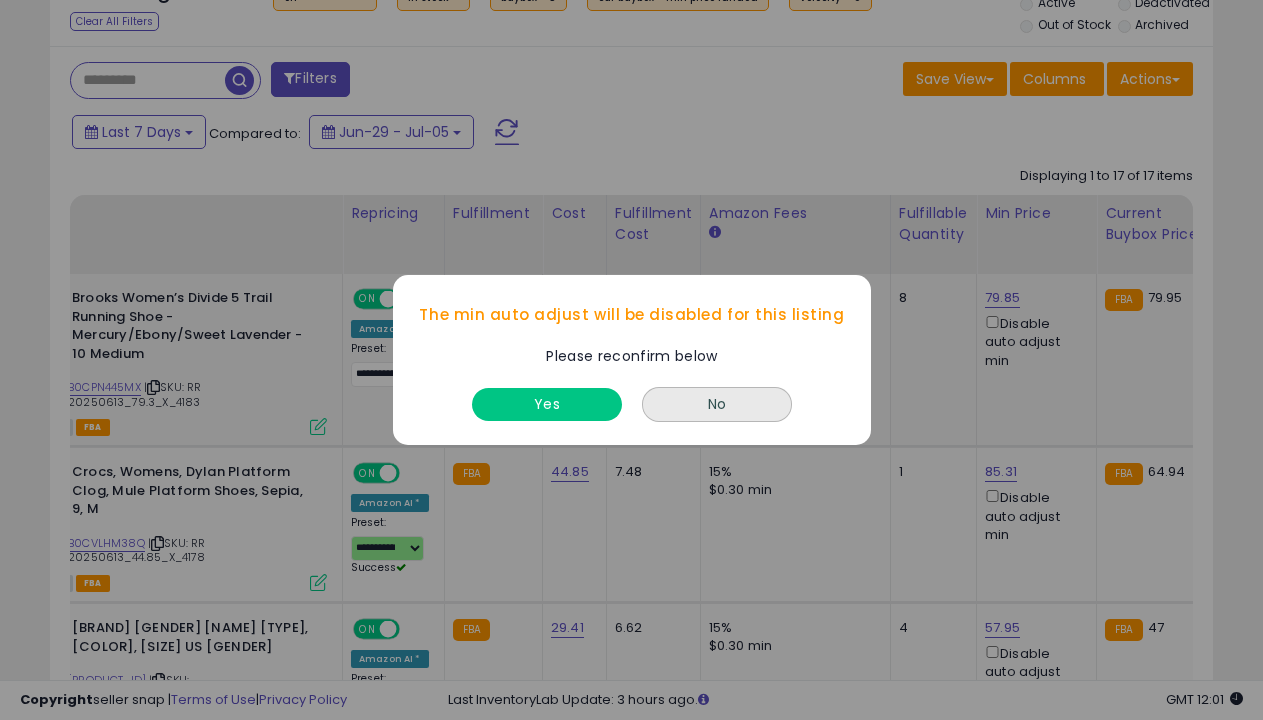 click on "Yes" at bounding box center [547, 404] 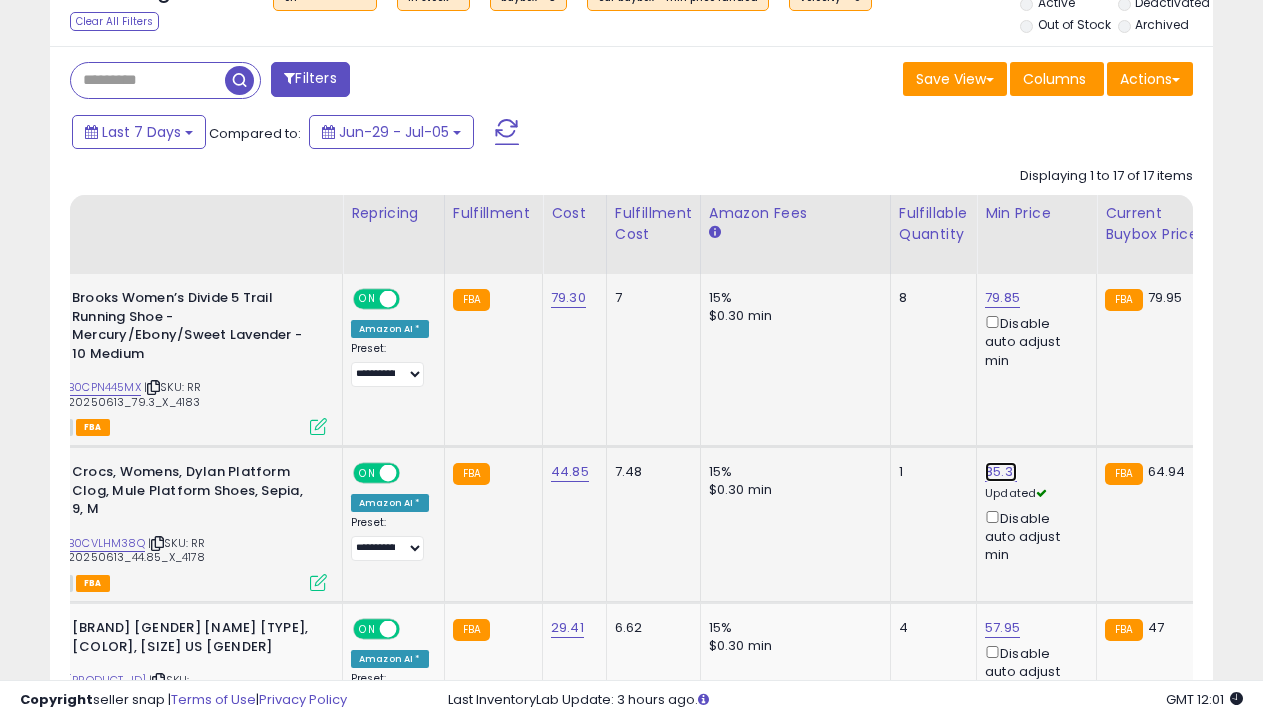 click on "85.31" at bounding box center [1002, 298] 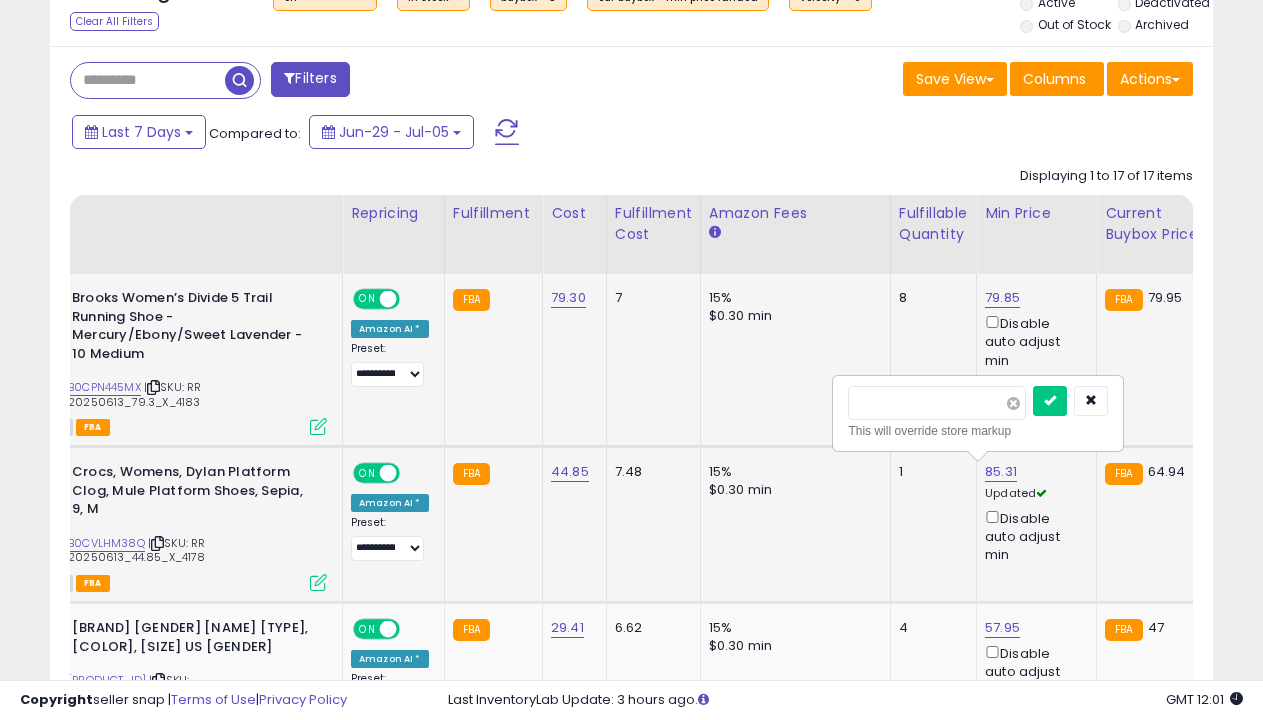 click at bounding box center (1013, 403) 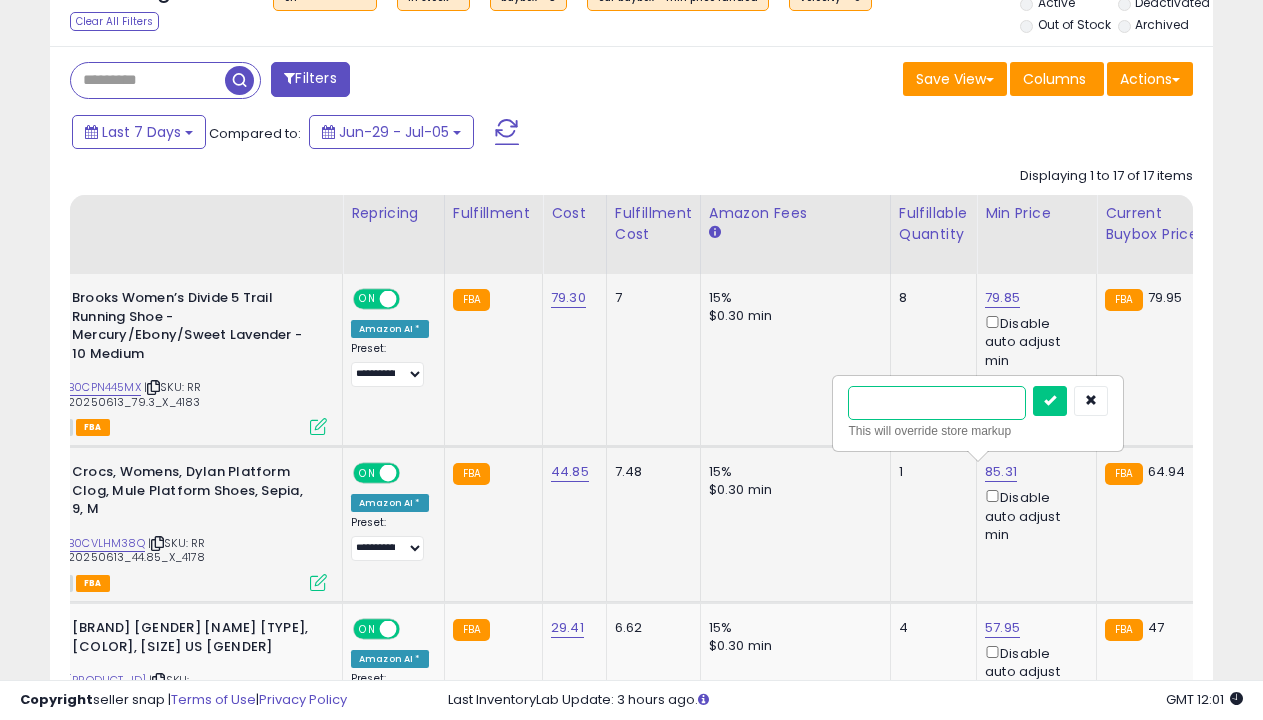 type on "****" 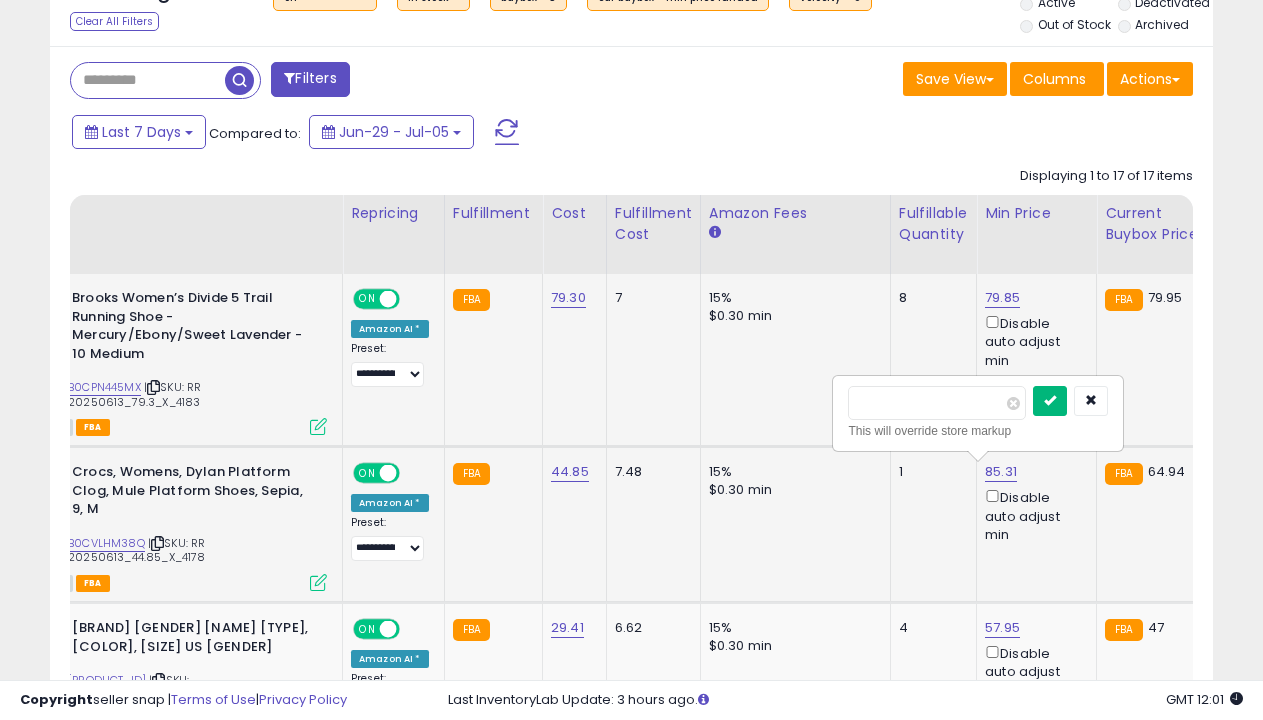 click at bounding box center (1050, 400) 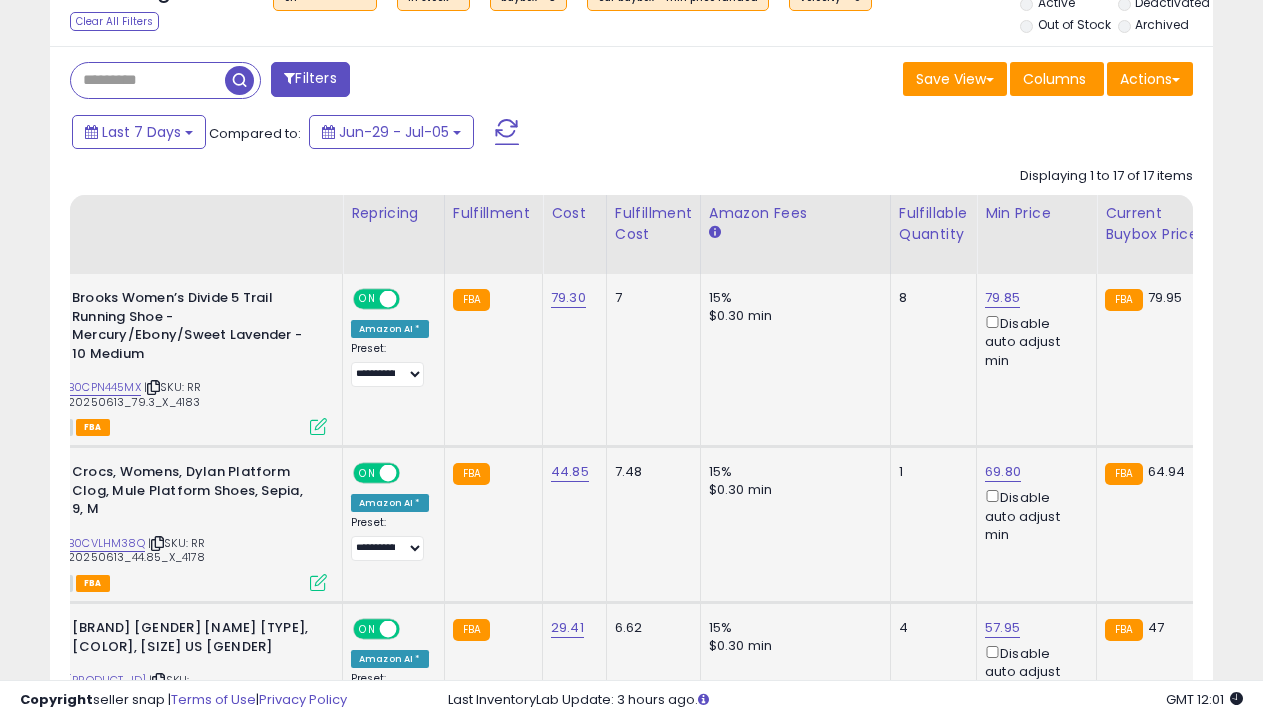 scroll, scrollTop: 991, scrollLeft: 0, axis: vertical 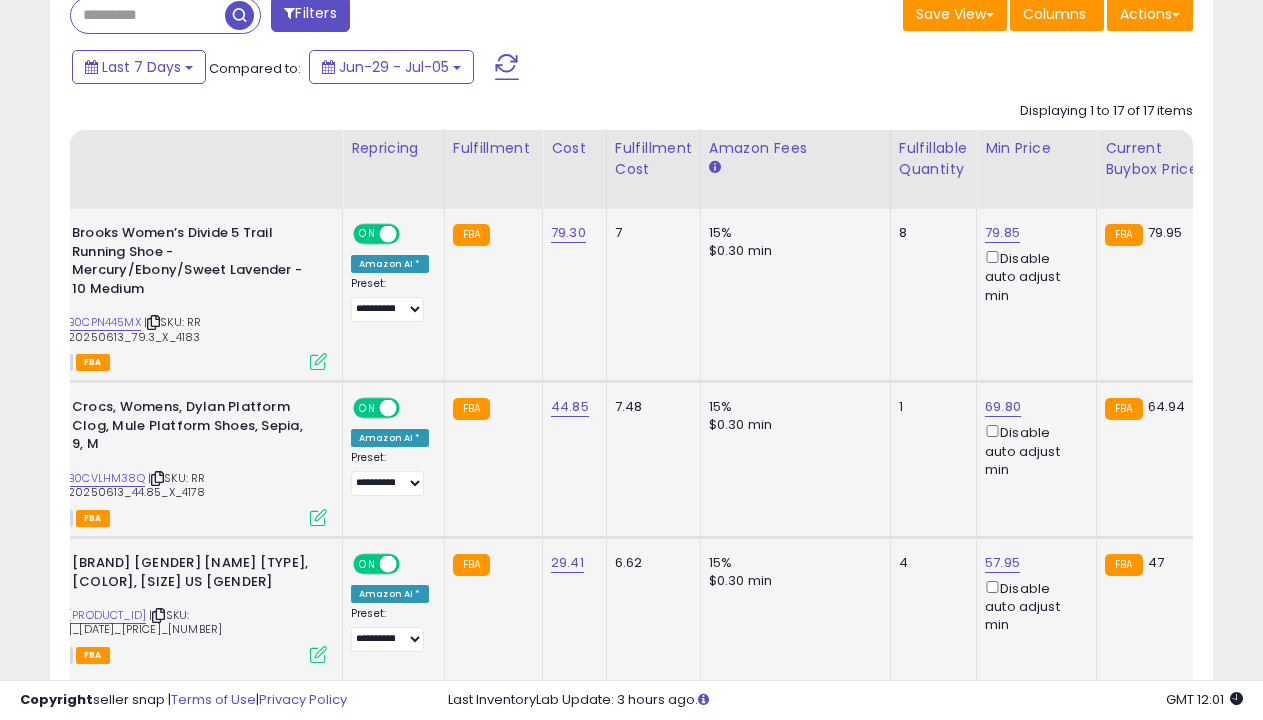 select on "**********" 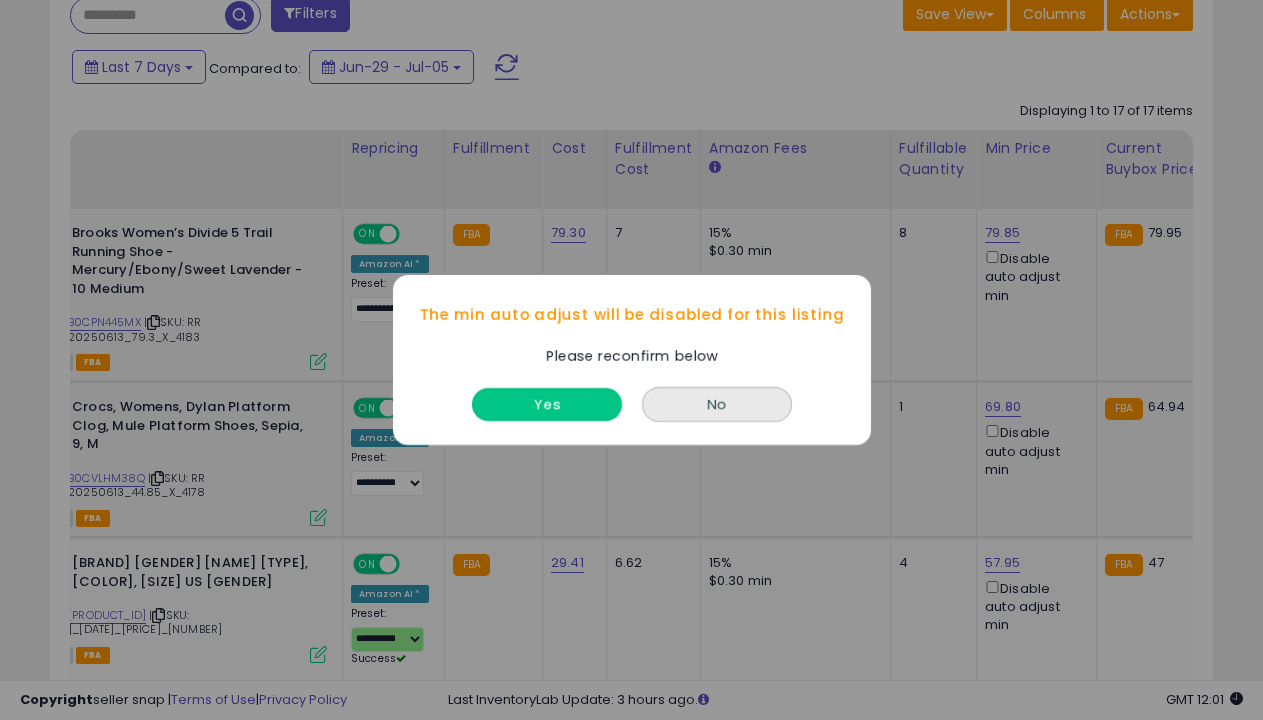 click on "Yes" at bounding box center [547, 404] 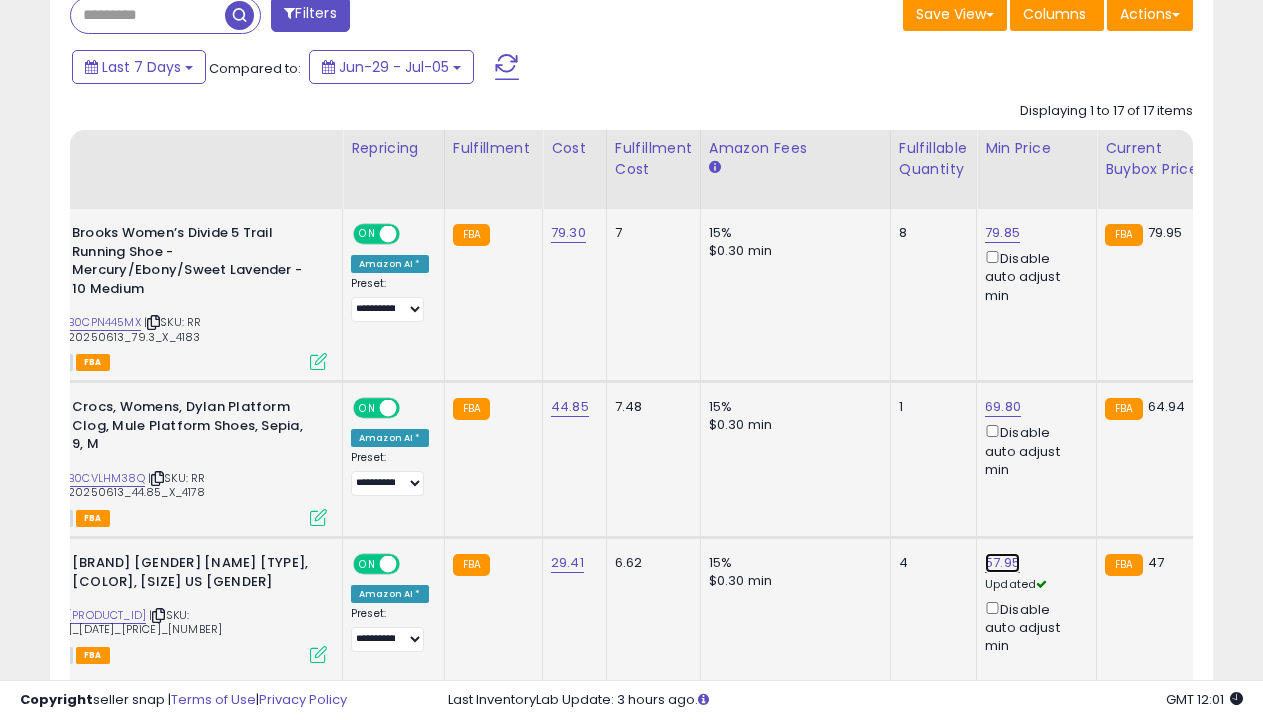 click on "57.95" at bounding box center [1002, 233] 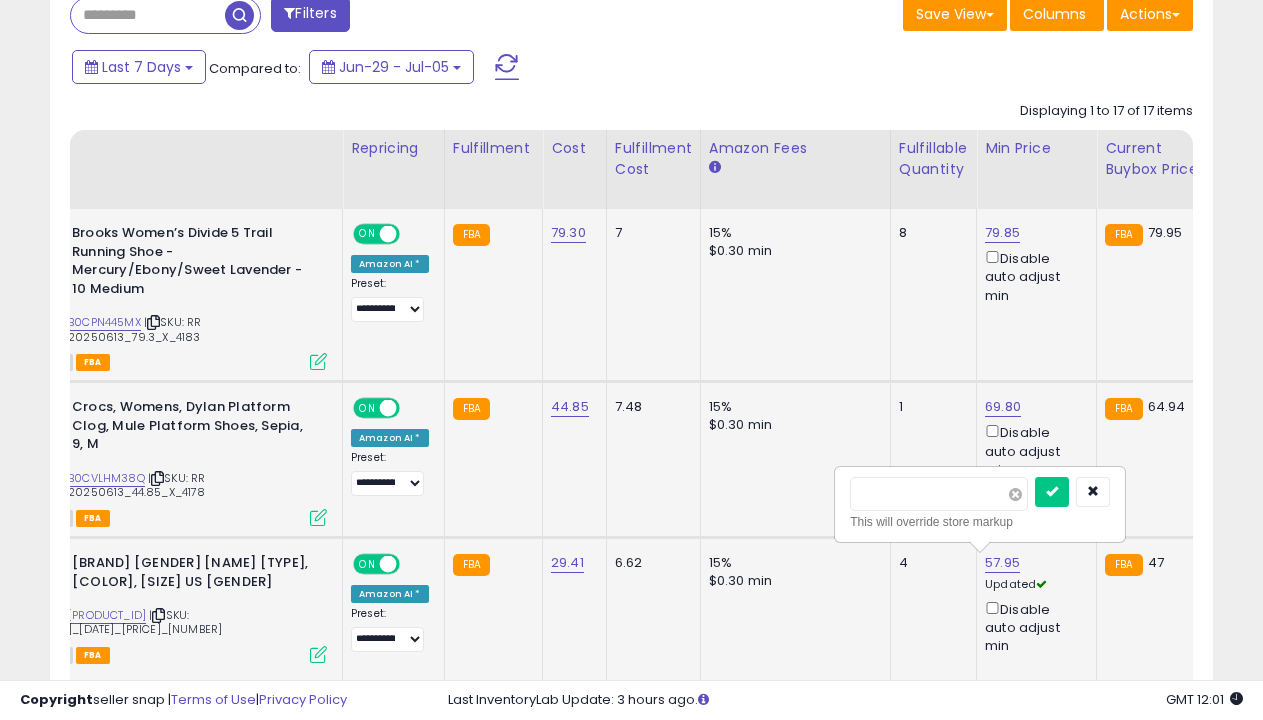 click at bounding box center [1015, 494] 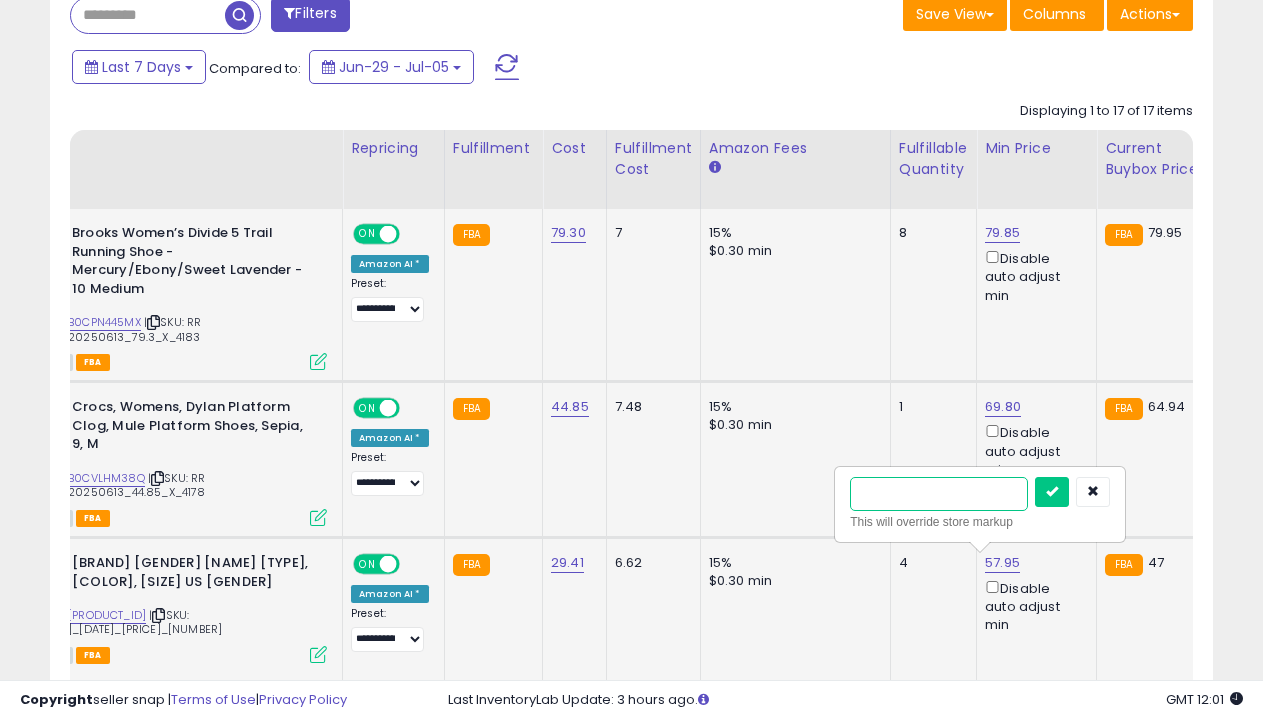 type on "****" 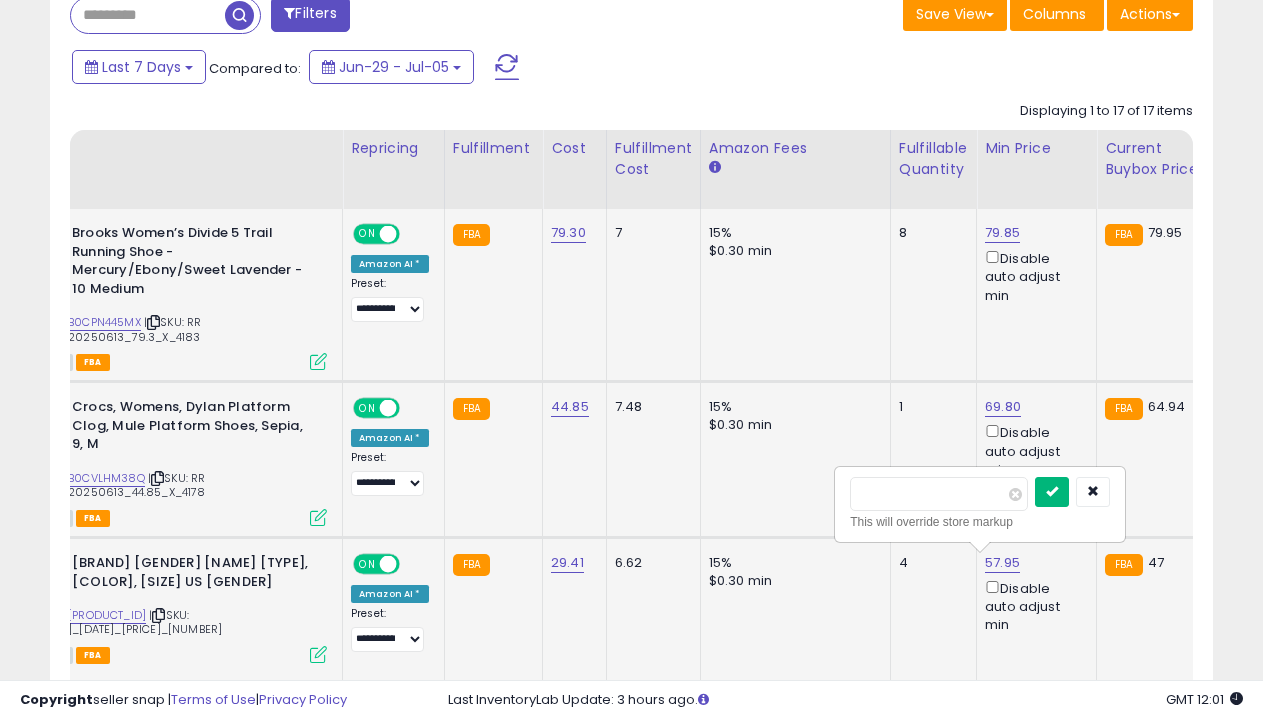 click at bounding box center (1052, 491) 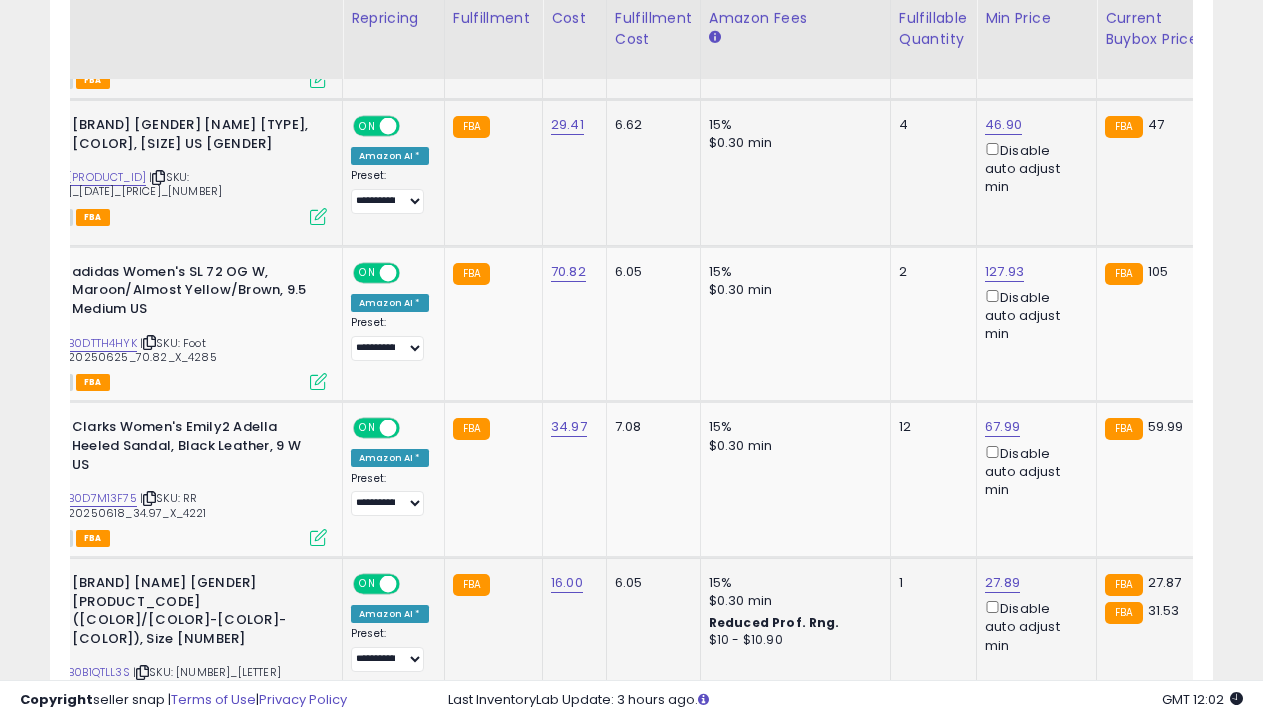 scroll, scrollTop: 1444, scrollLeft: 0, axis: vertical 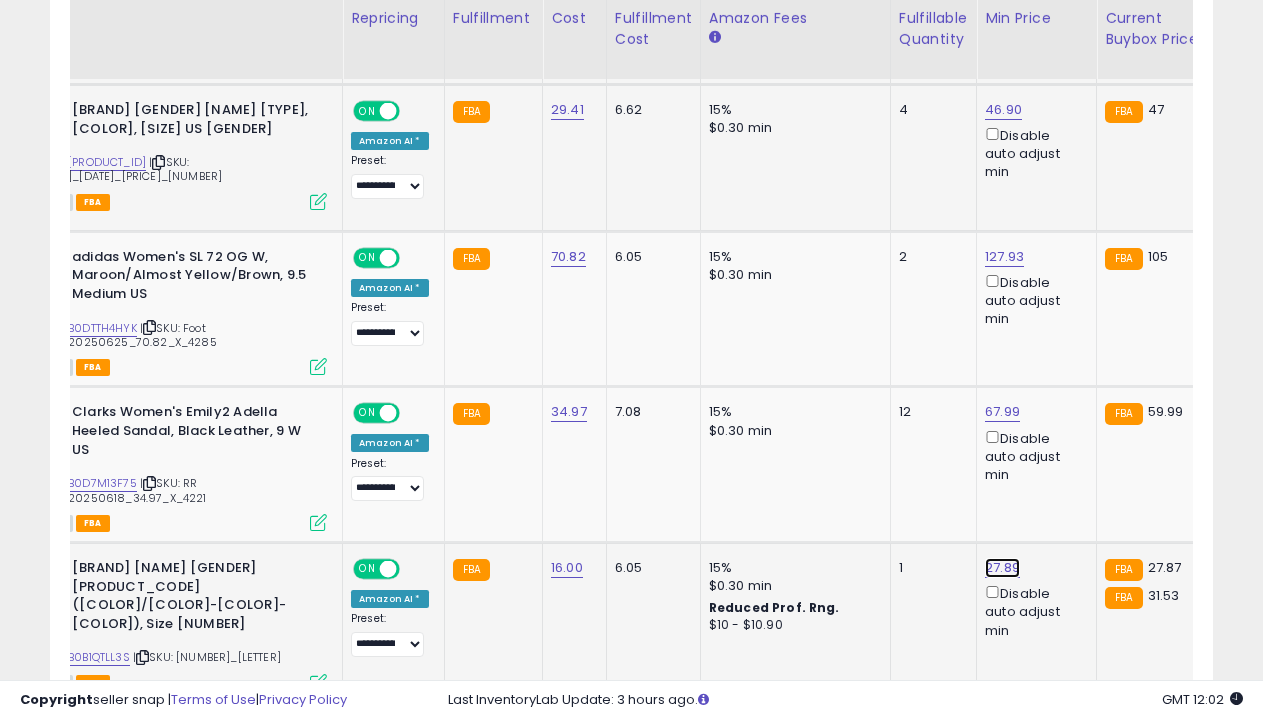 click on "27.89" at bounding box center (1002, -220) 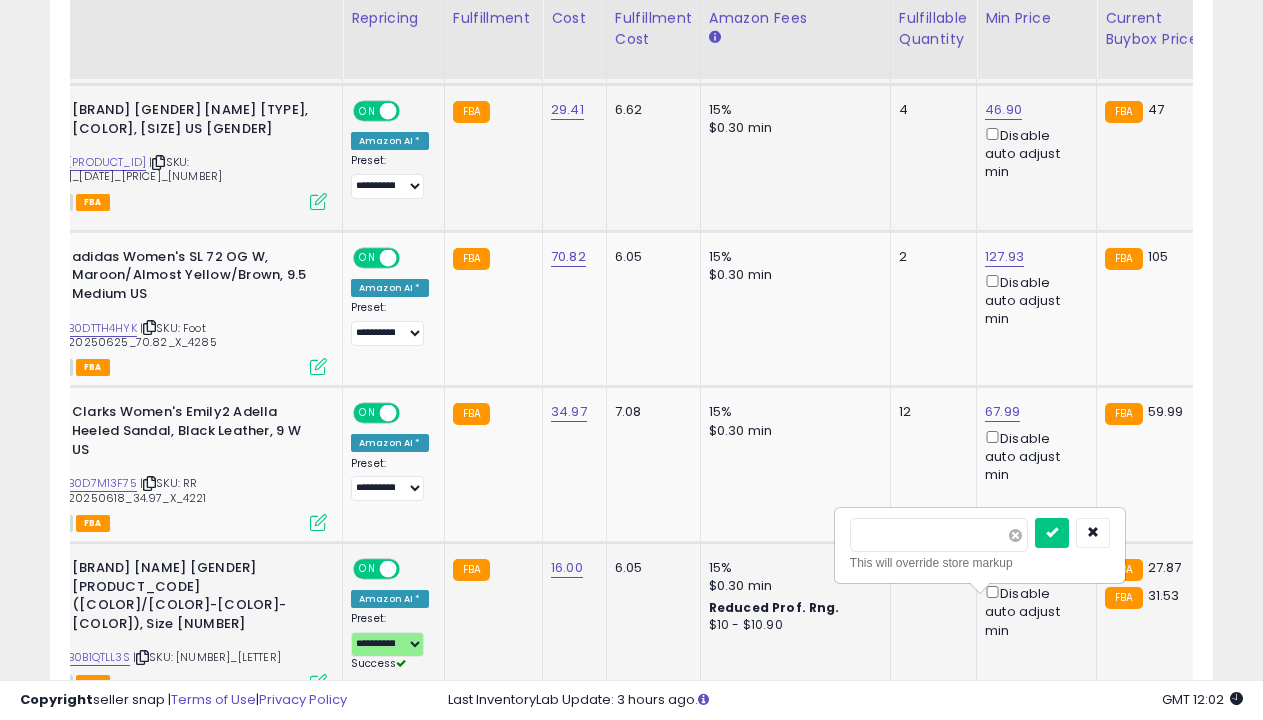 click at bounding box center (1015, 535) 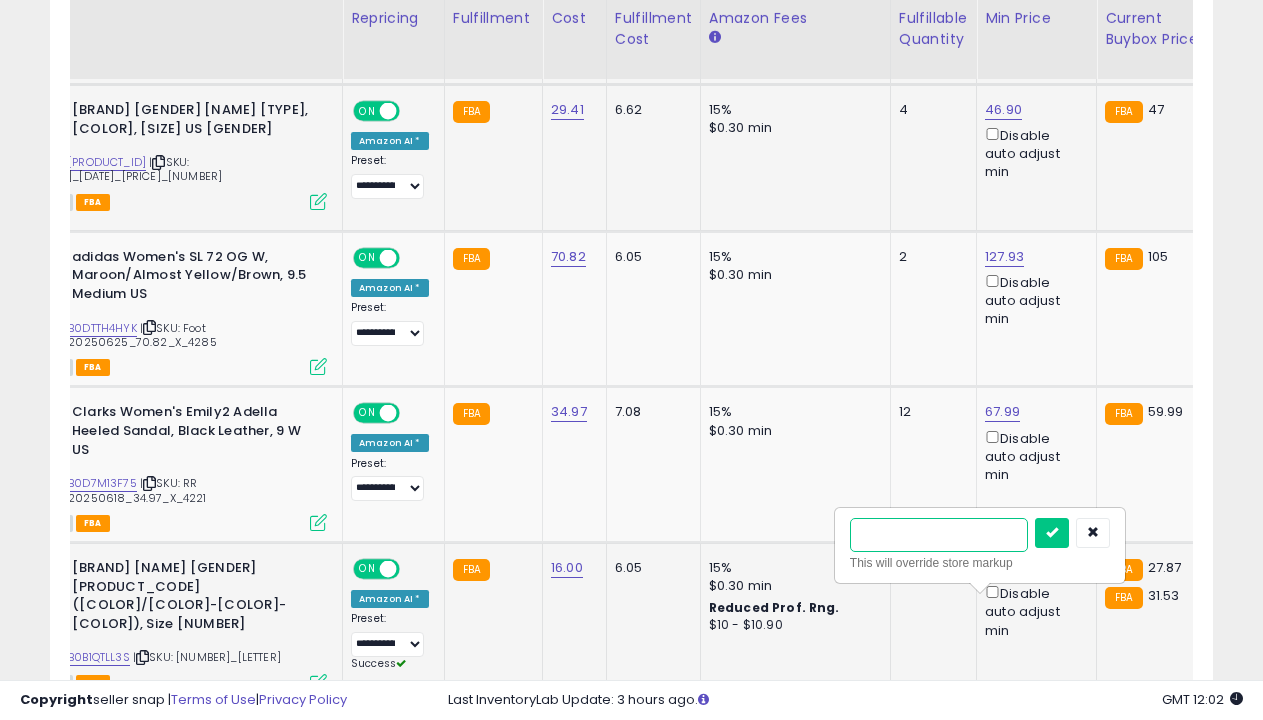 type on "*****" 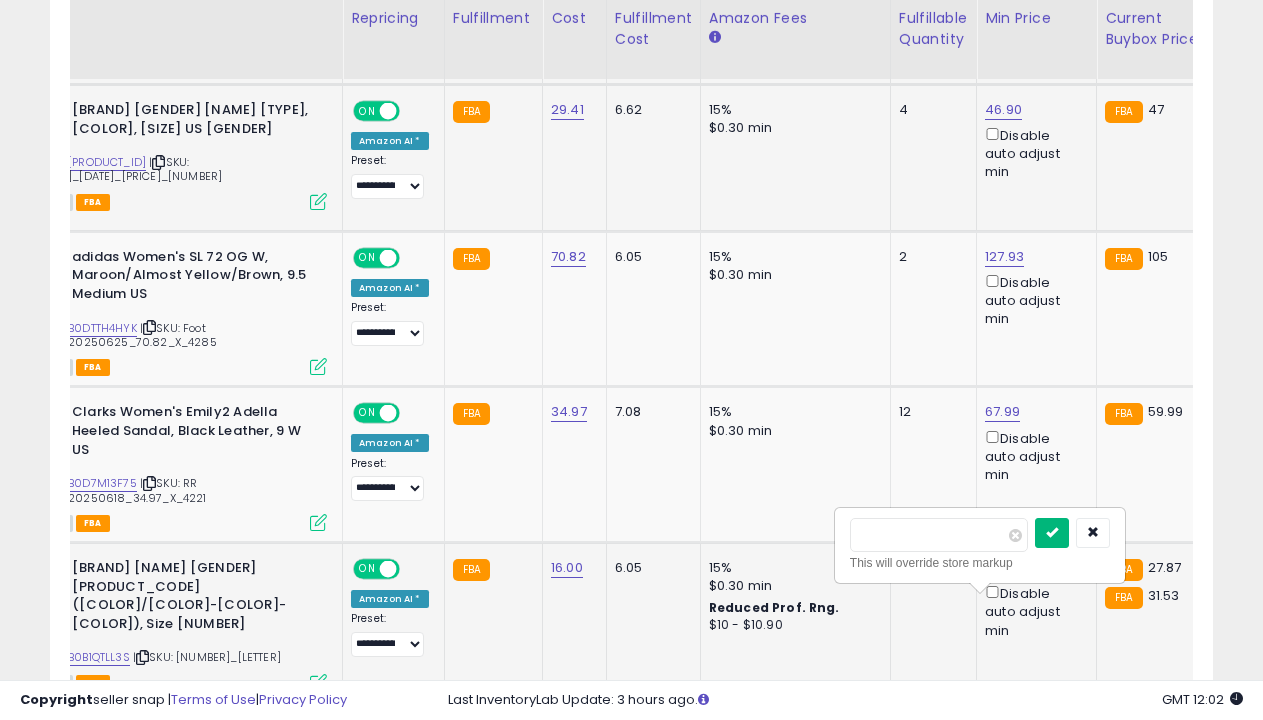 click at bounding box center (1052, 532) 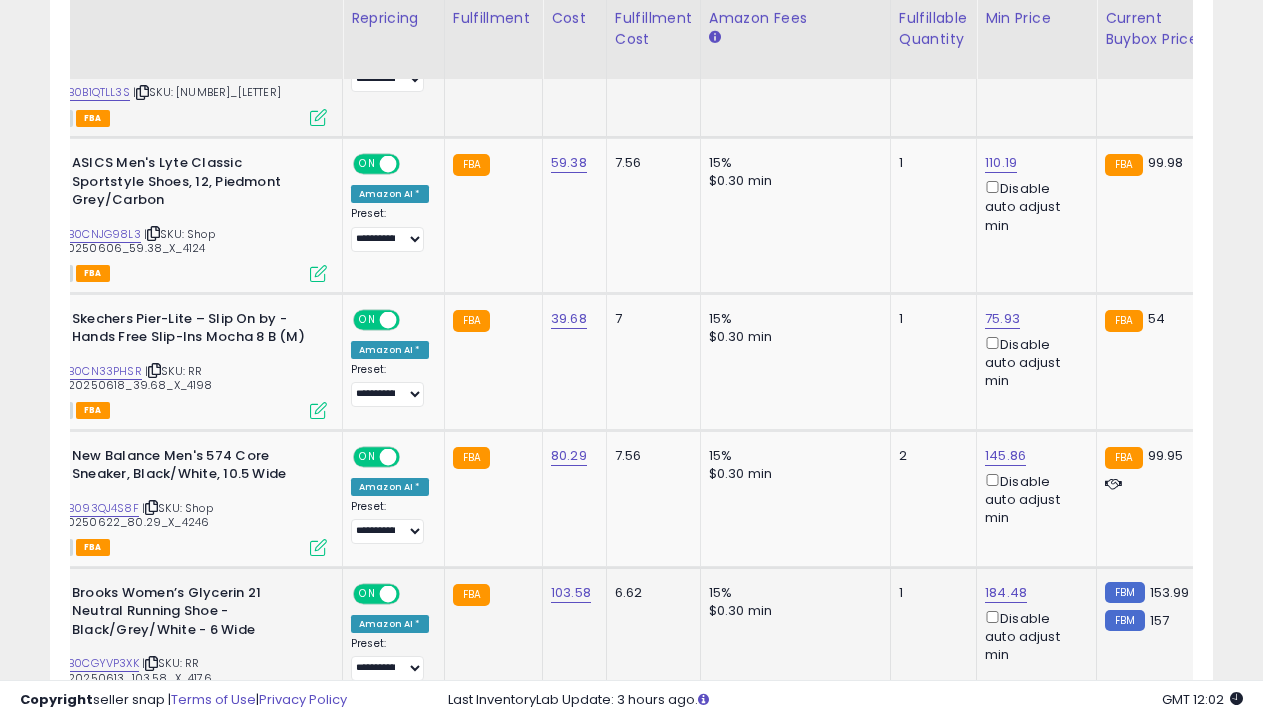 scroll, scrollTop: 2038, scrollLeft: 0, axis: vertical 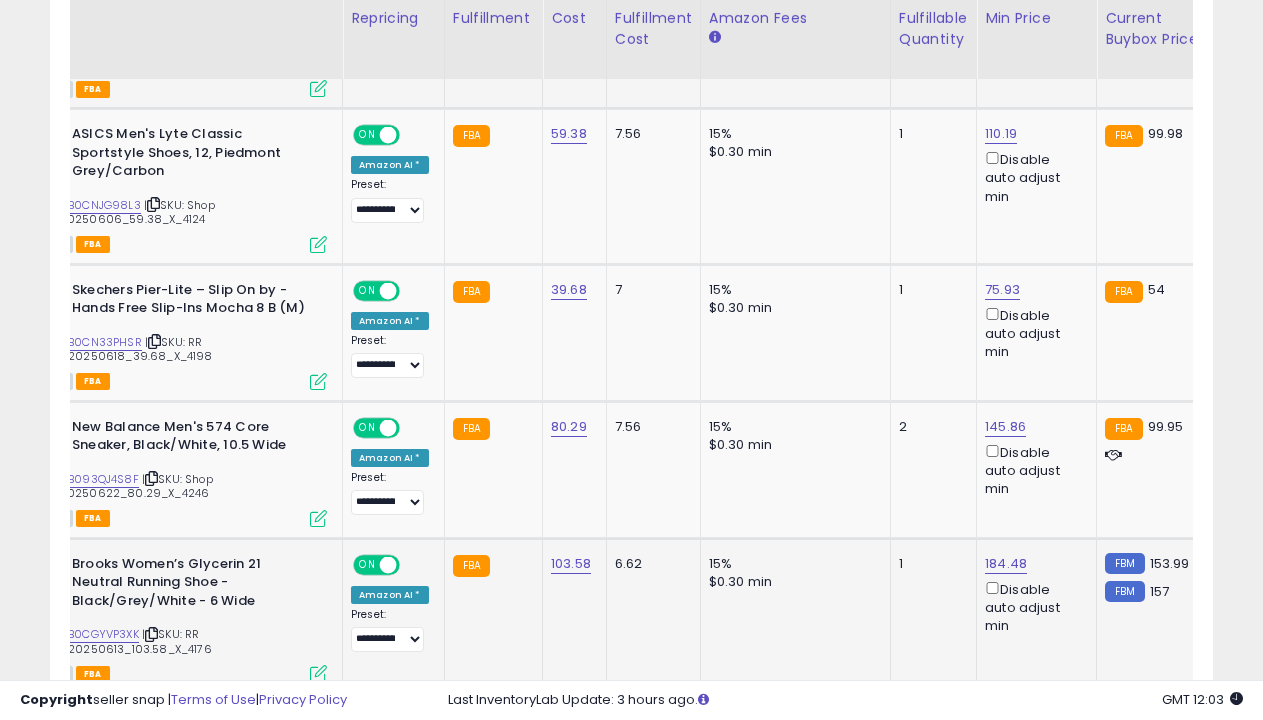 select on "**********" 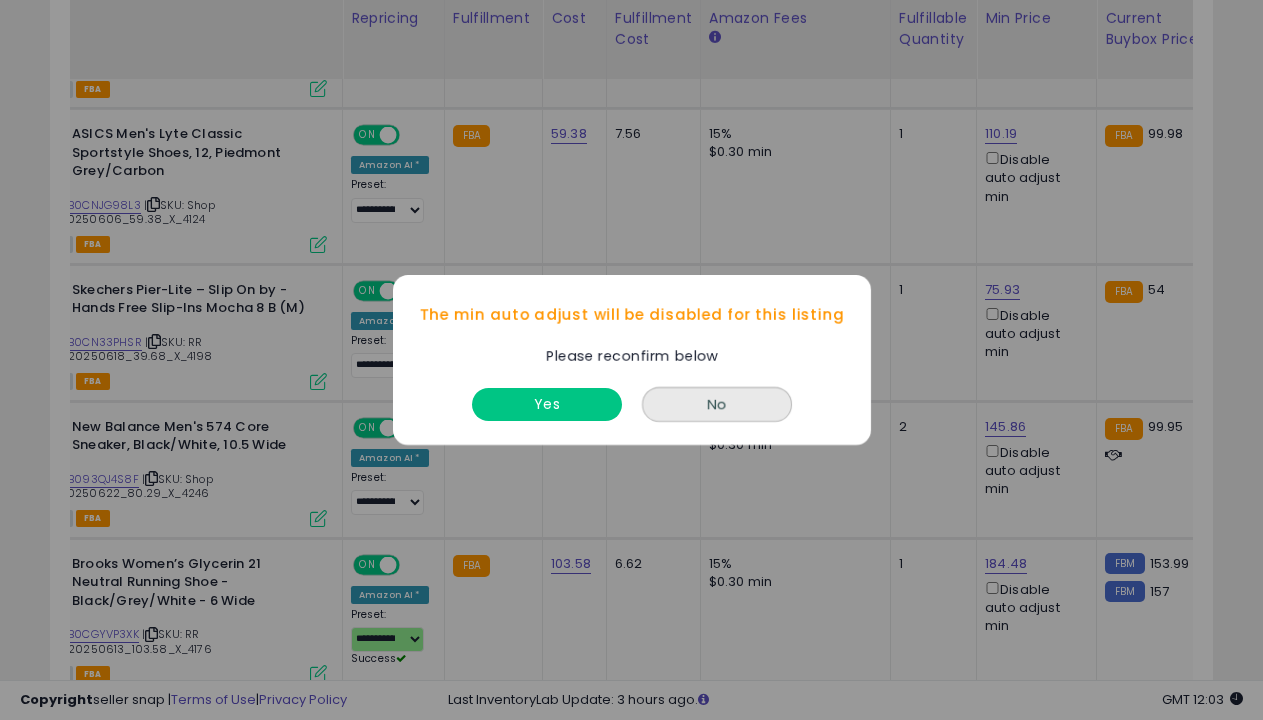 click on "Yes" at bounding box center [547, 404] 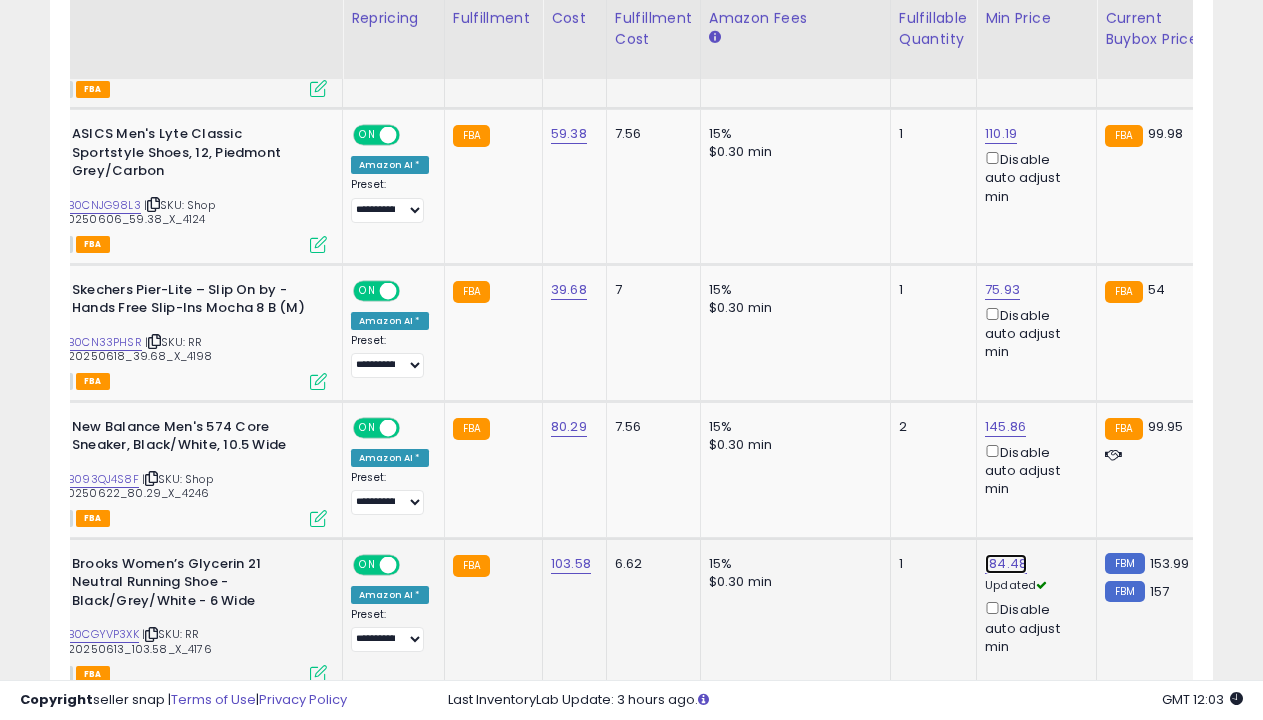click on "184.48" at bounding box center (1002, -814) 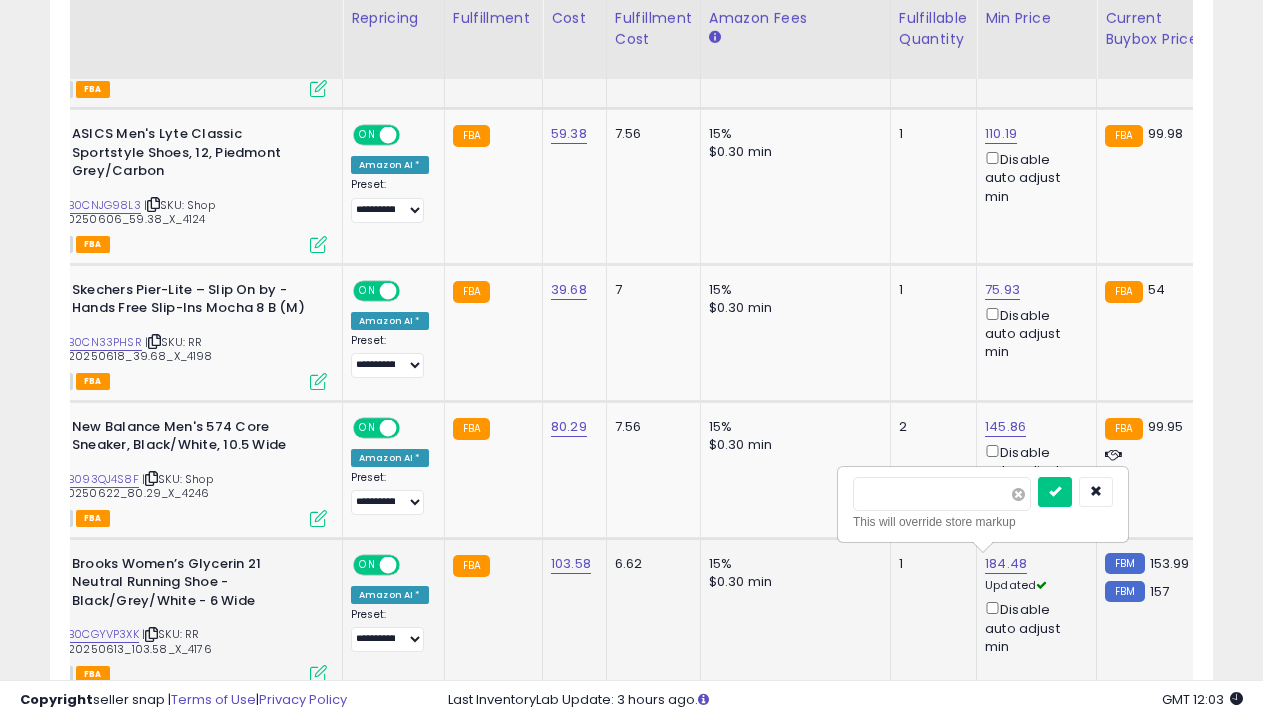 click at bounding box center (1018, 494) 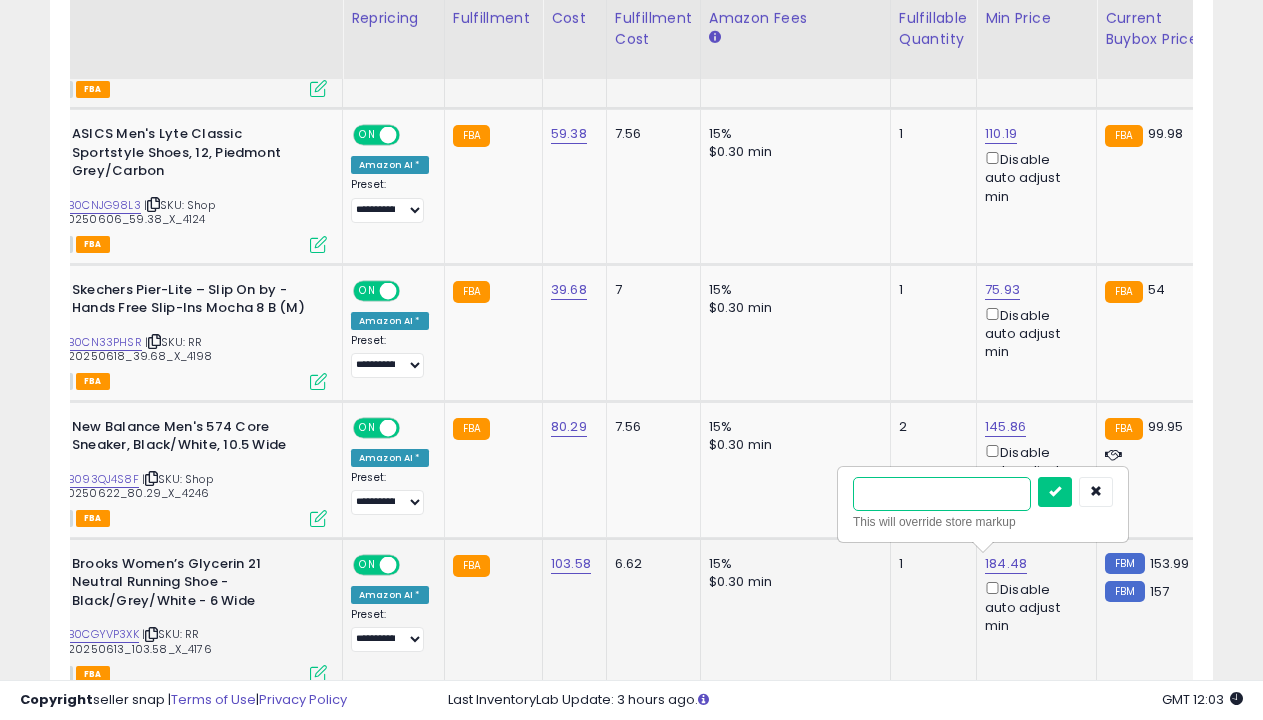 type on "*****" 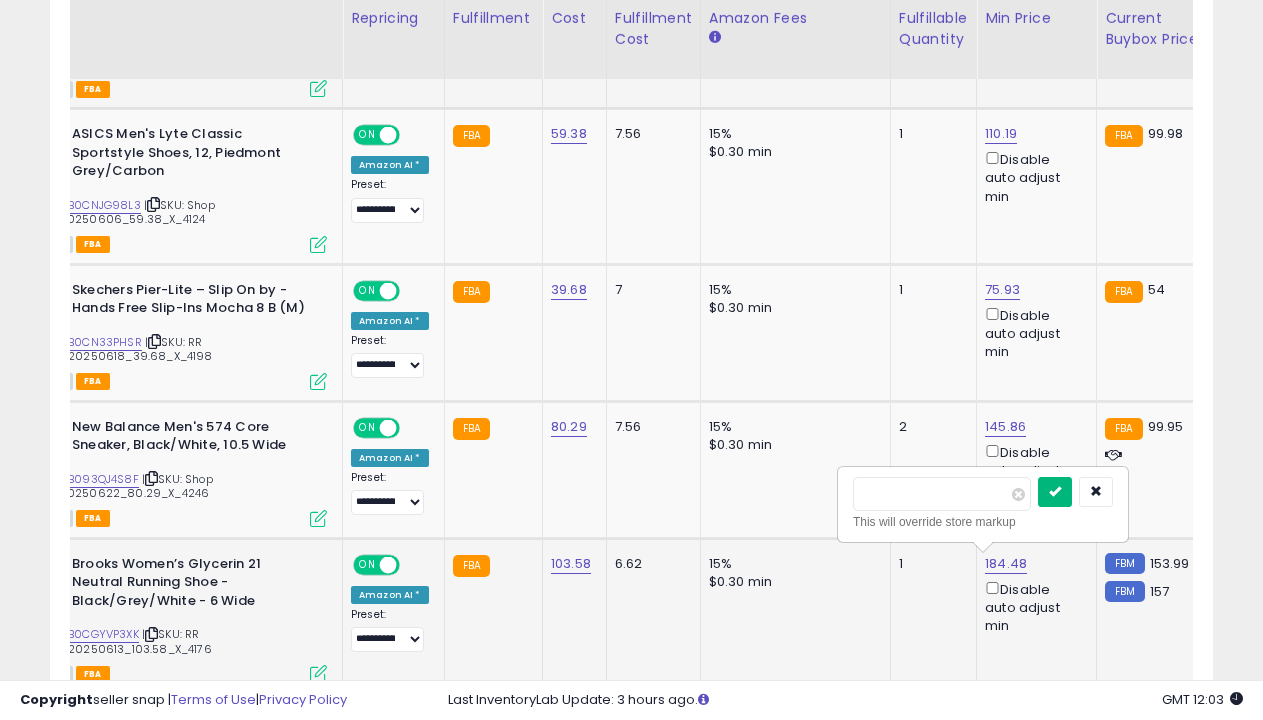 click at bounding box center (1055, 491) 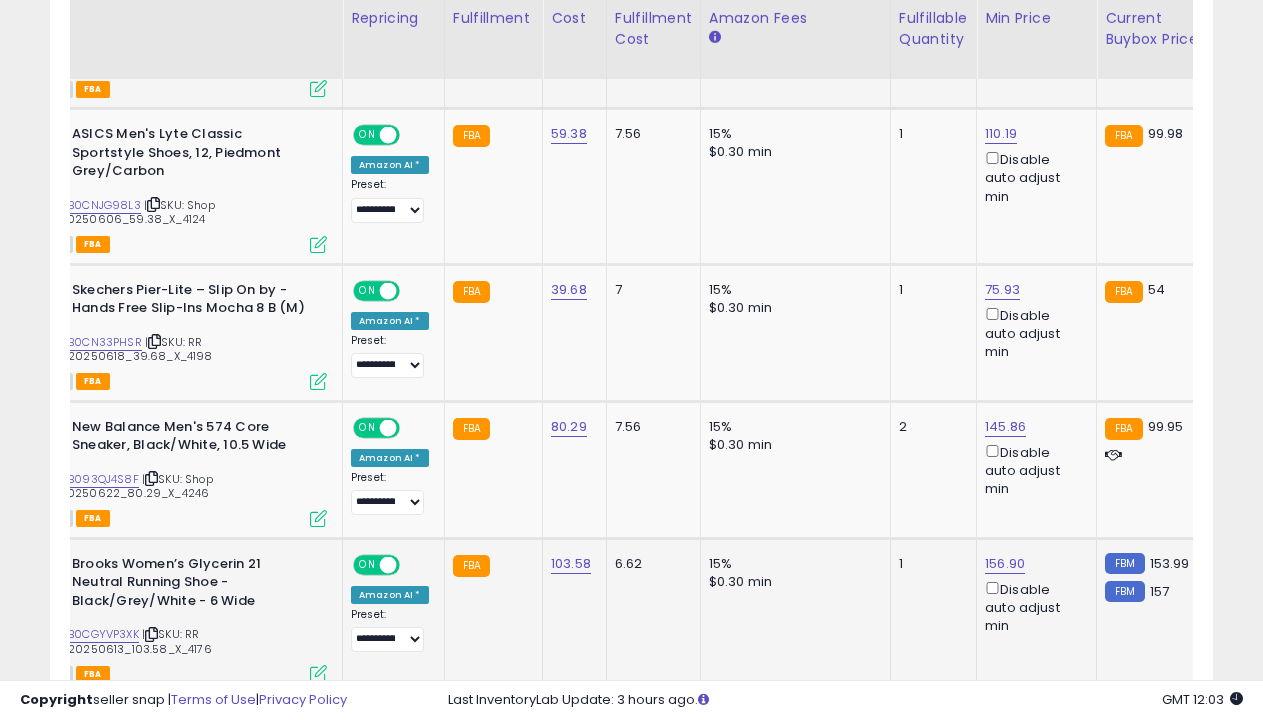 scroll, scrollTop: 2476, scrollLeft: 0, axis: vertical 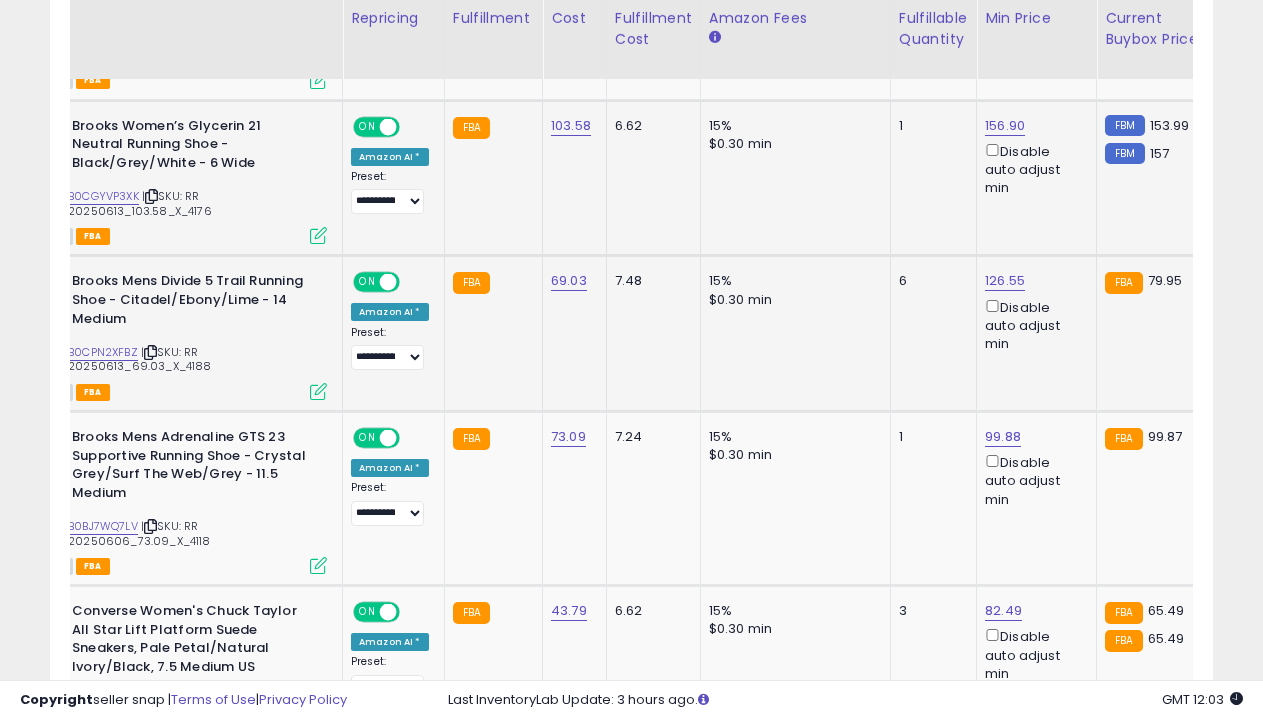 select on "**********" 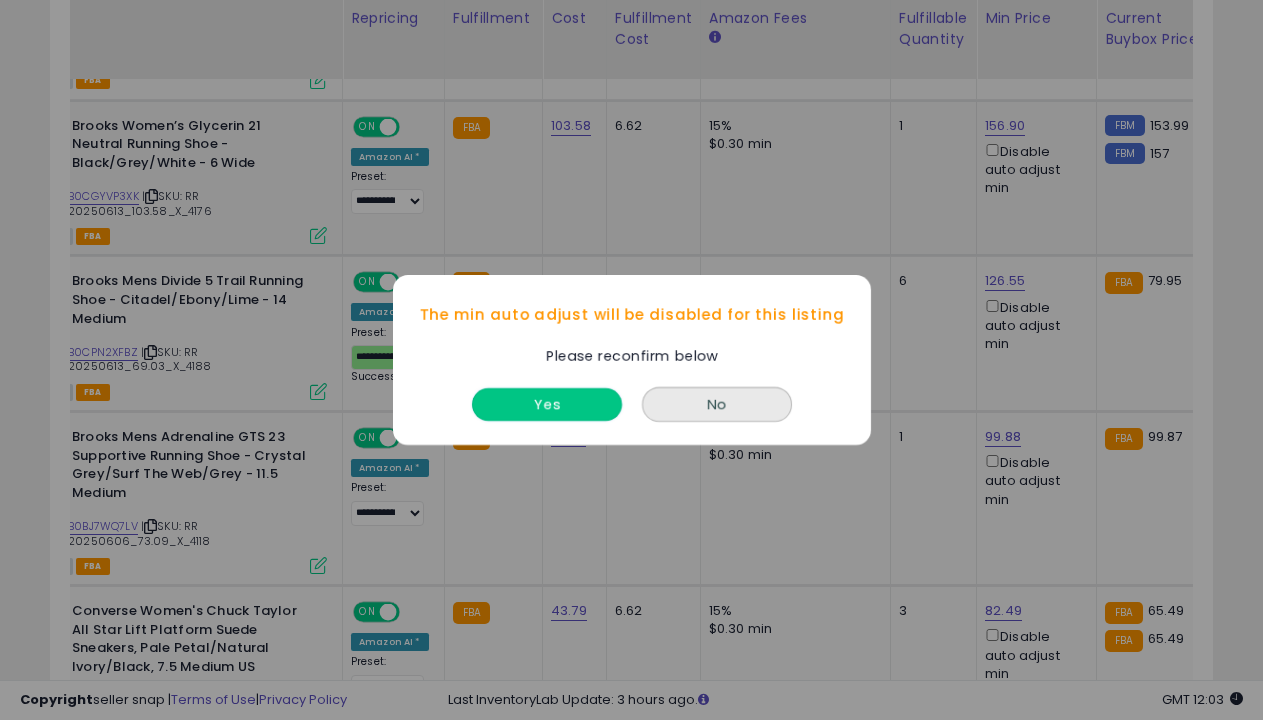 click on "Yes" at bounding box center [547, 404] 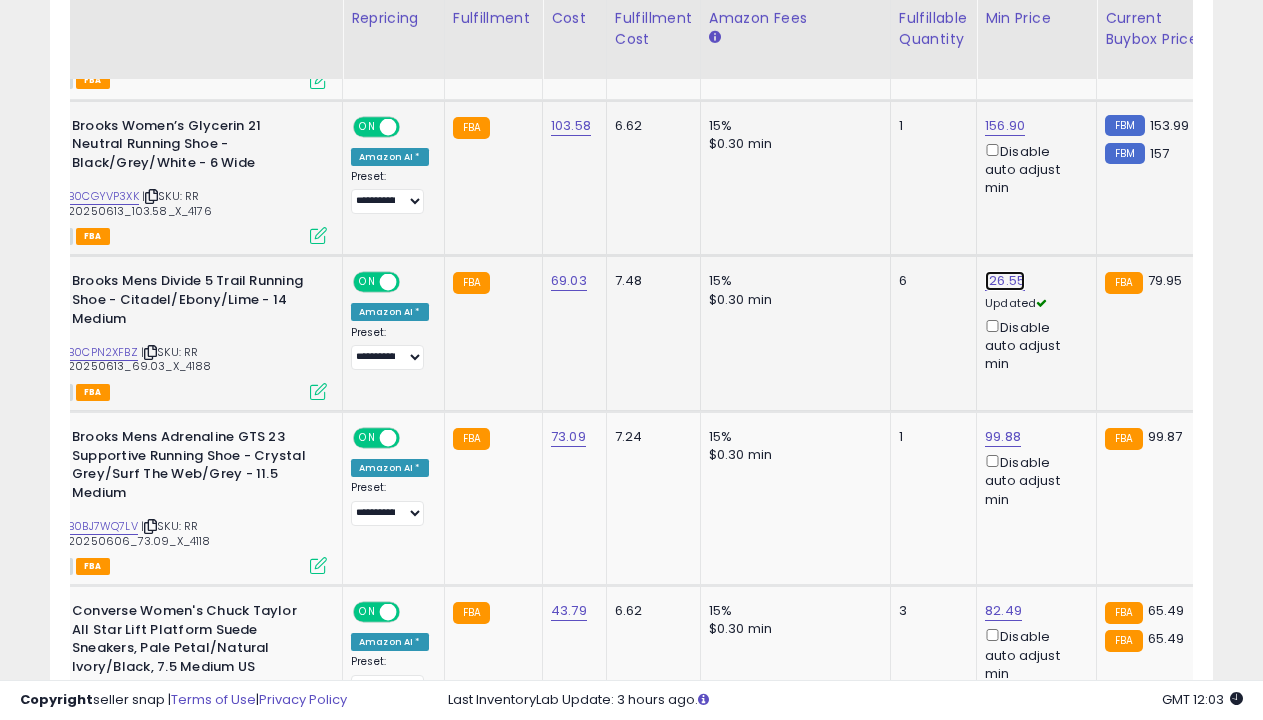 click on "126.55" at bounding box center (1002, -1252) 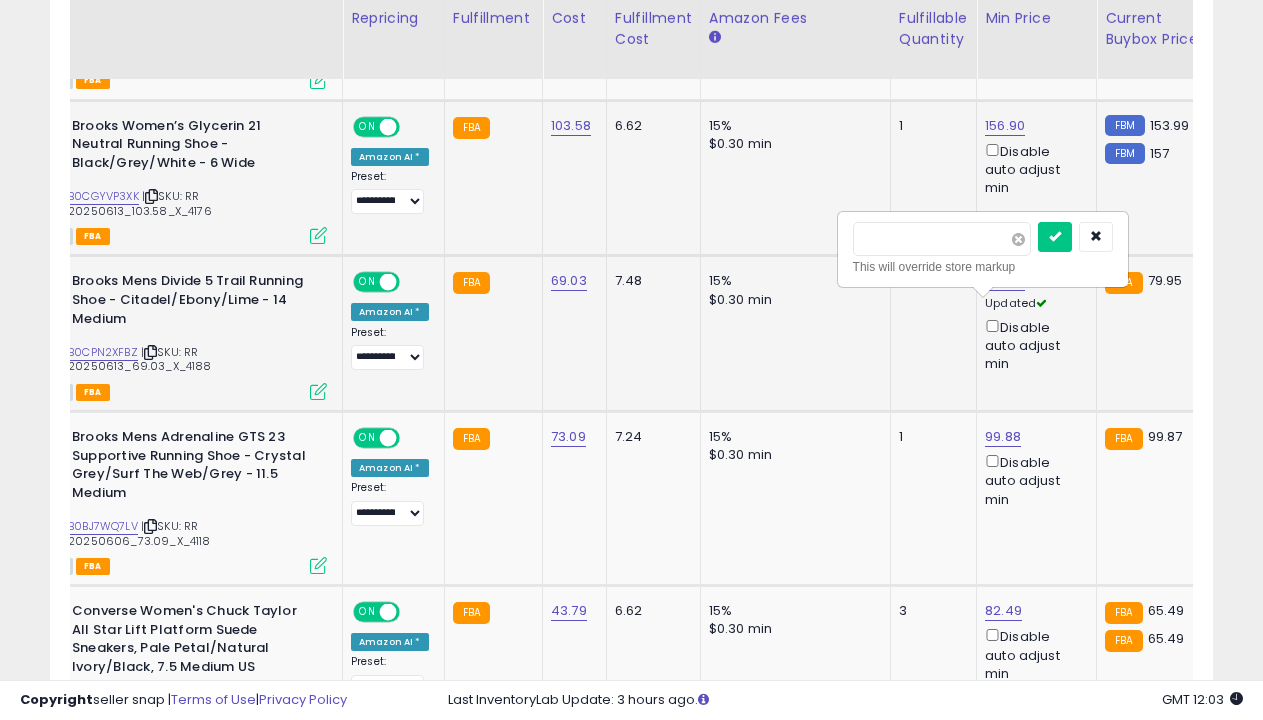 click at bounding box center (1018, 239) 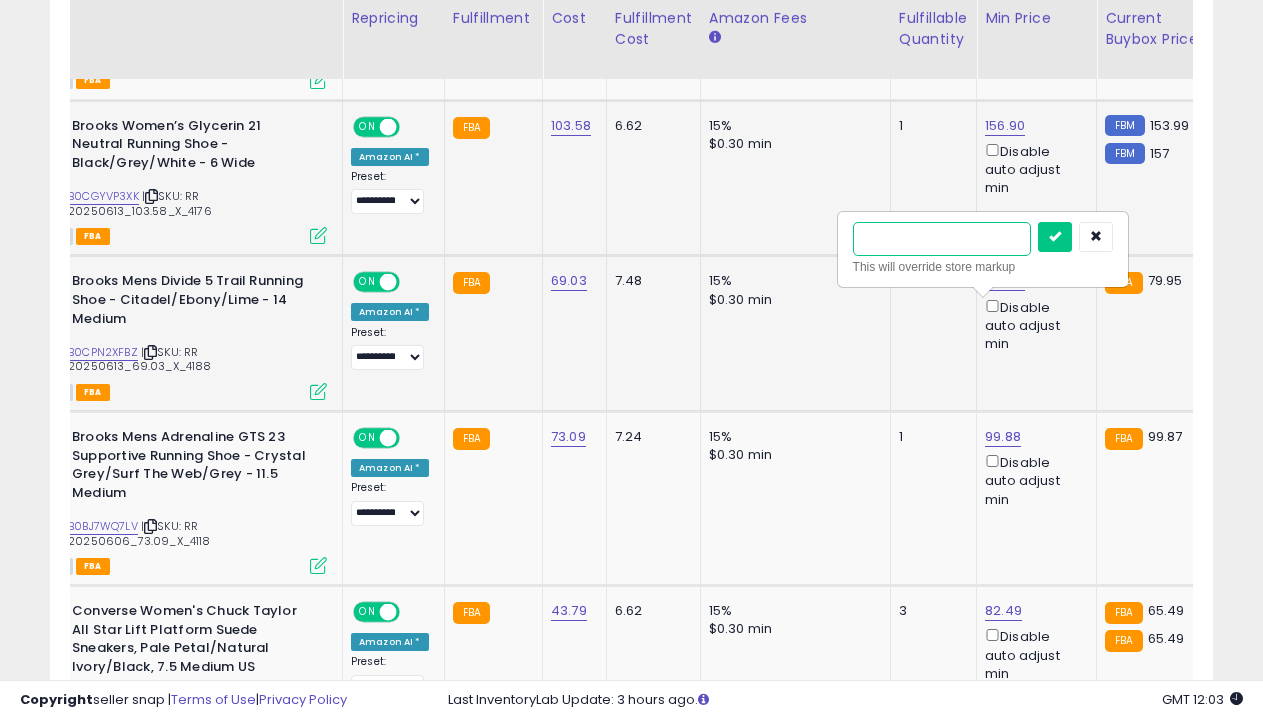 type on "*****" 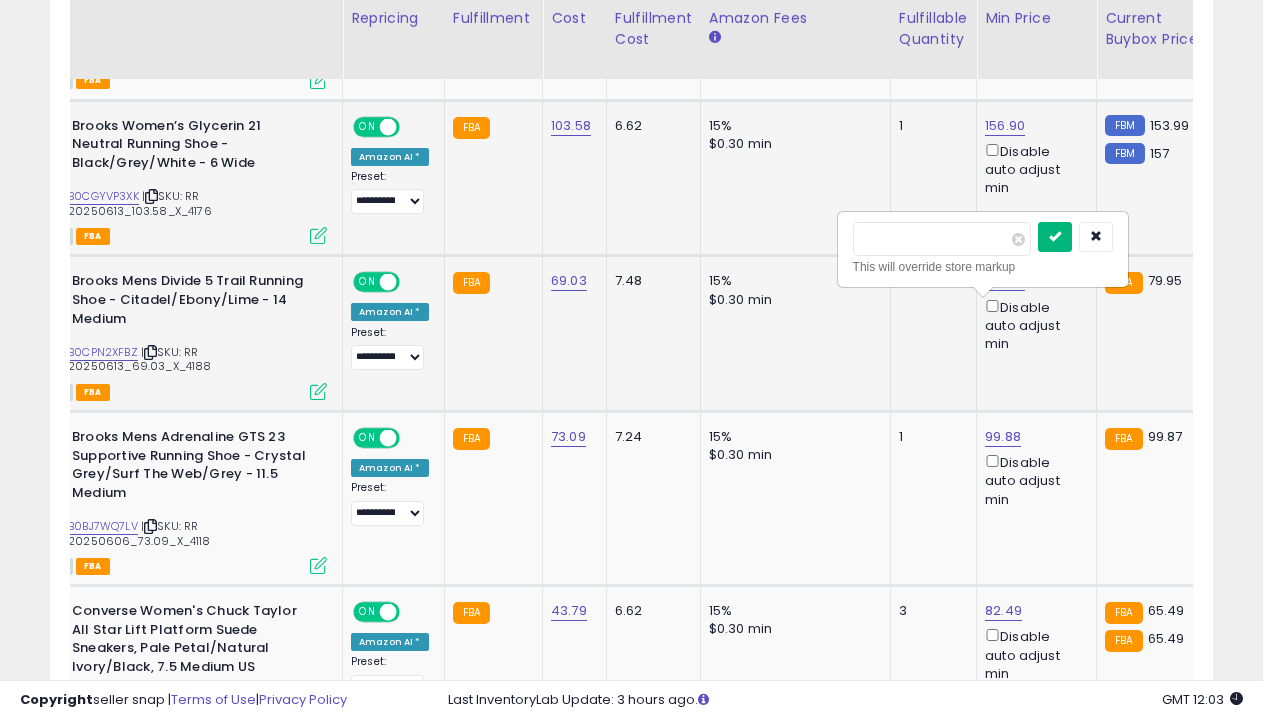 click at bounding box center [1055, 236] 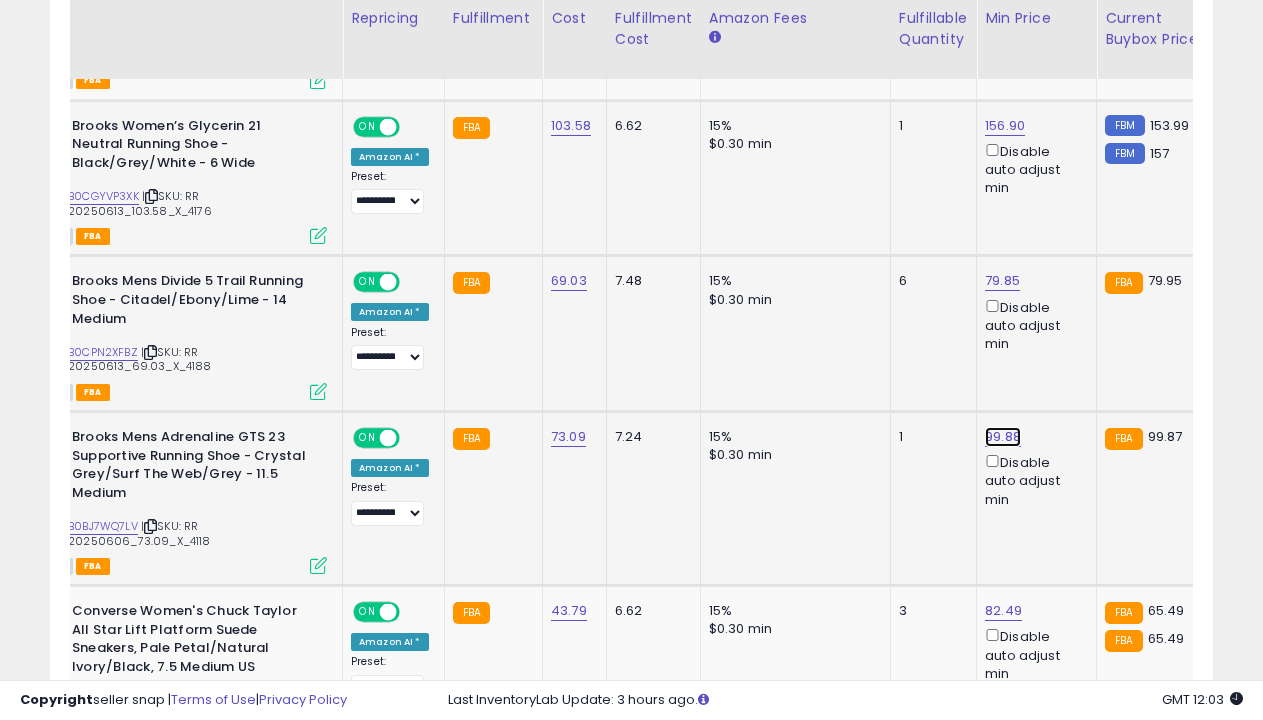 click on "99.88" at bounding box center (1002, -1252) 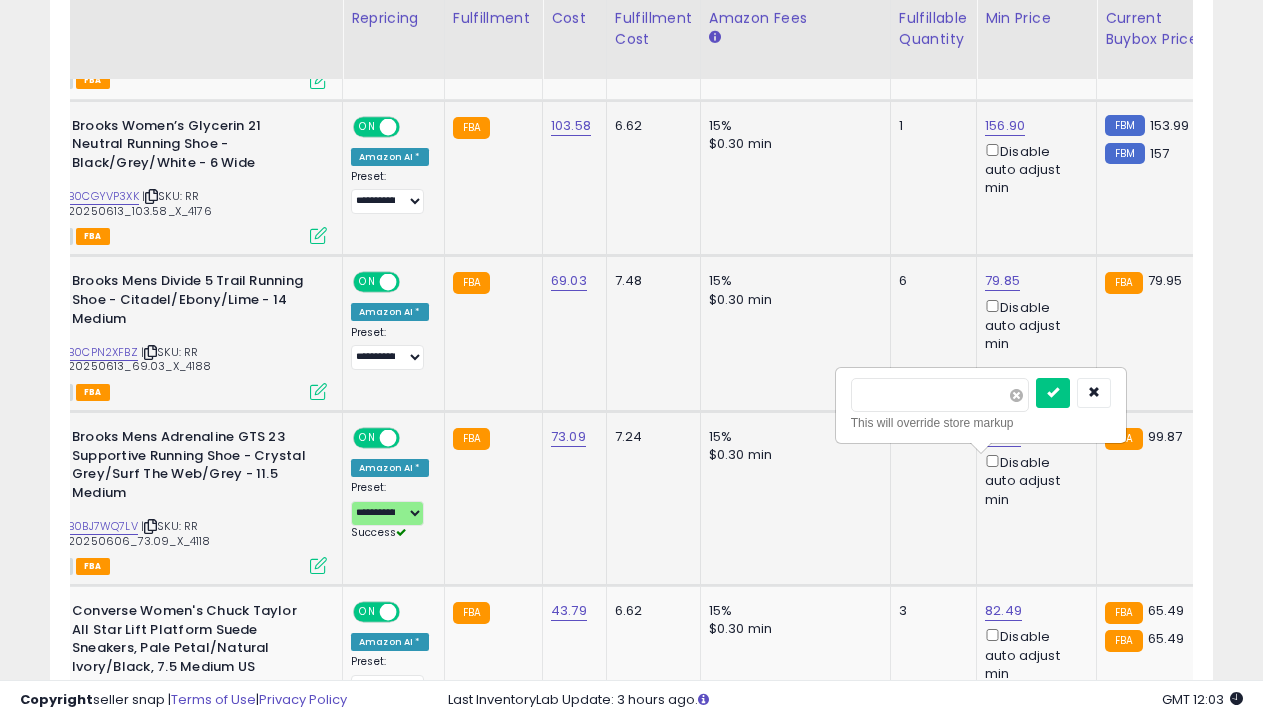 click at bounding box center (1016, 395) 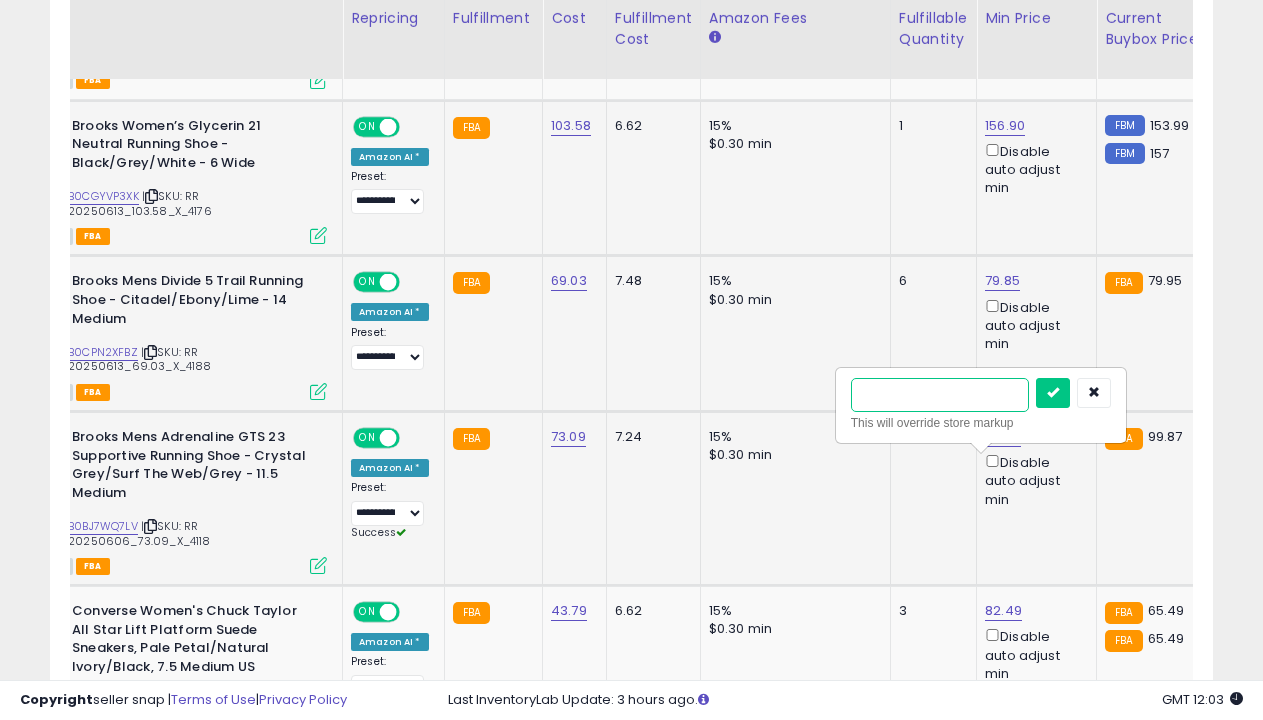 type on "*****" 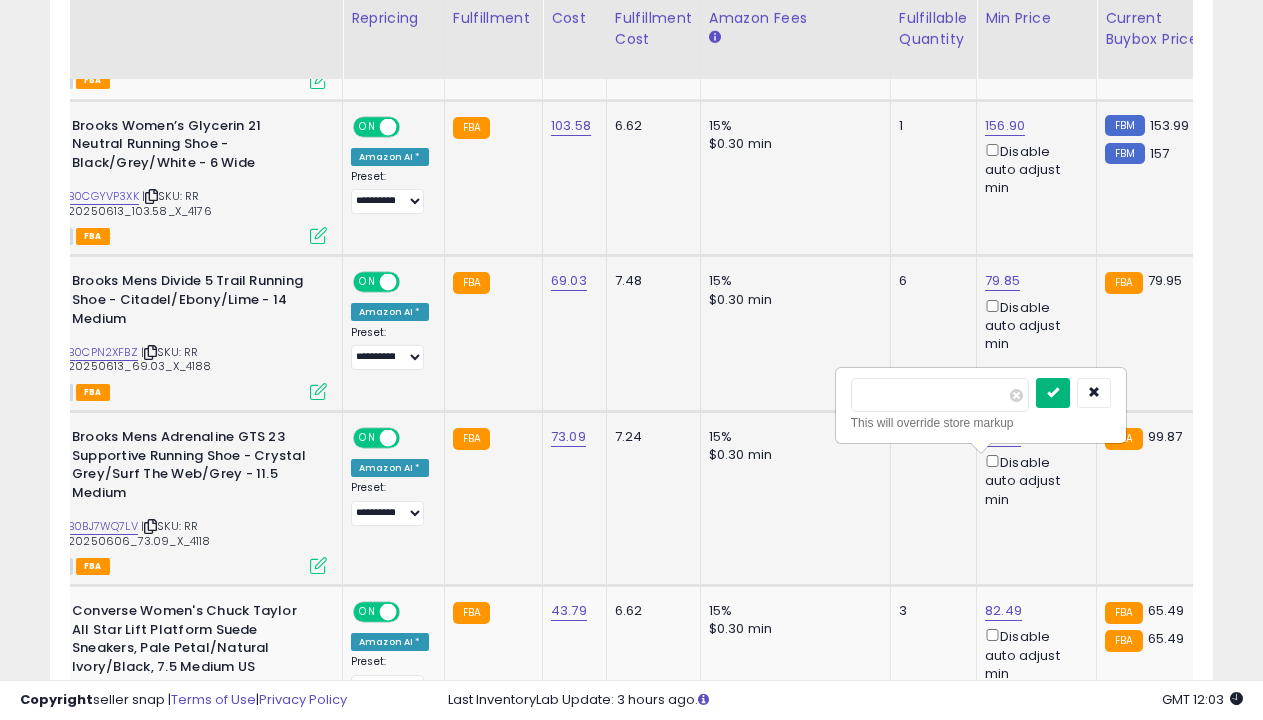 click at bounding box center (1053, 392) 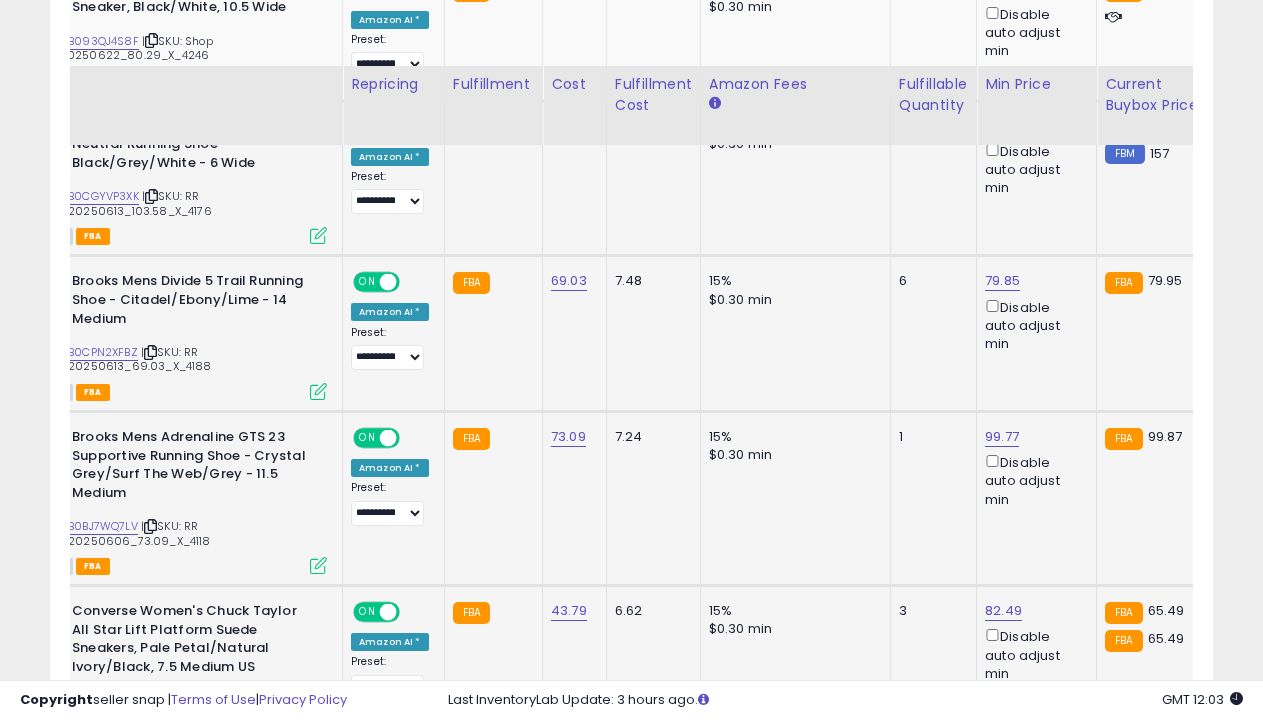 scroll, scrollTop: 2542, scrollLeft: 0, axis: vertical 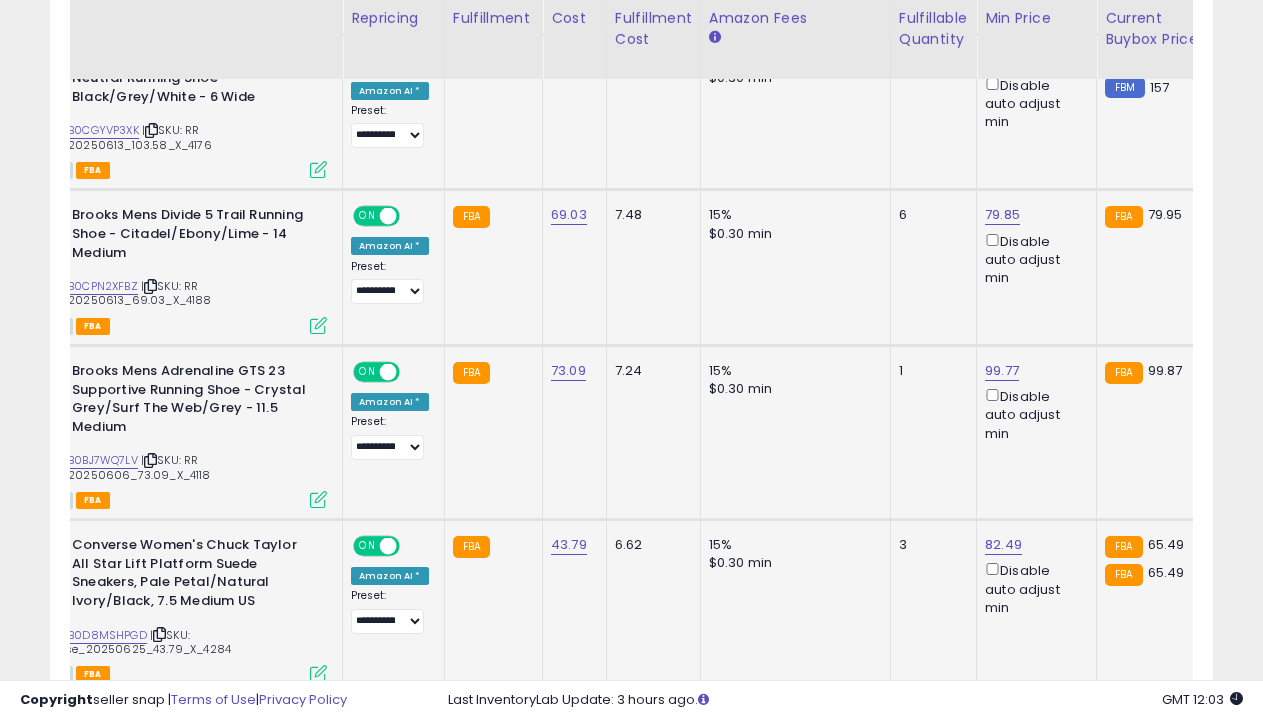 select on "**********" 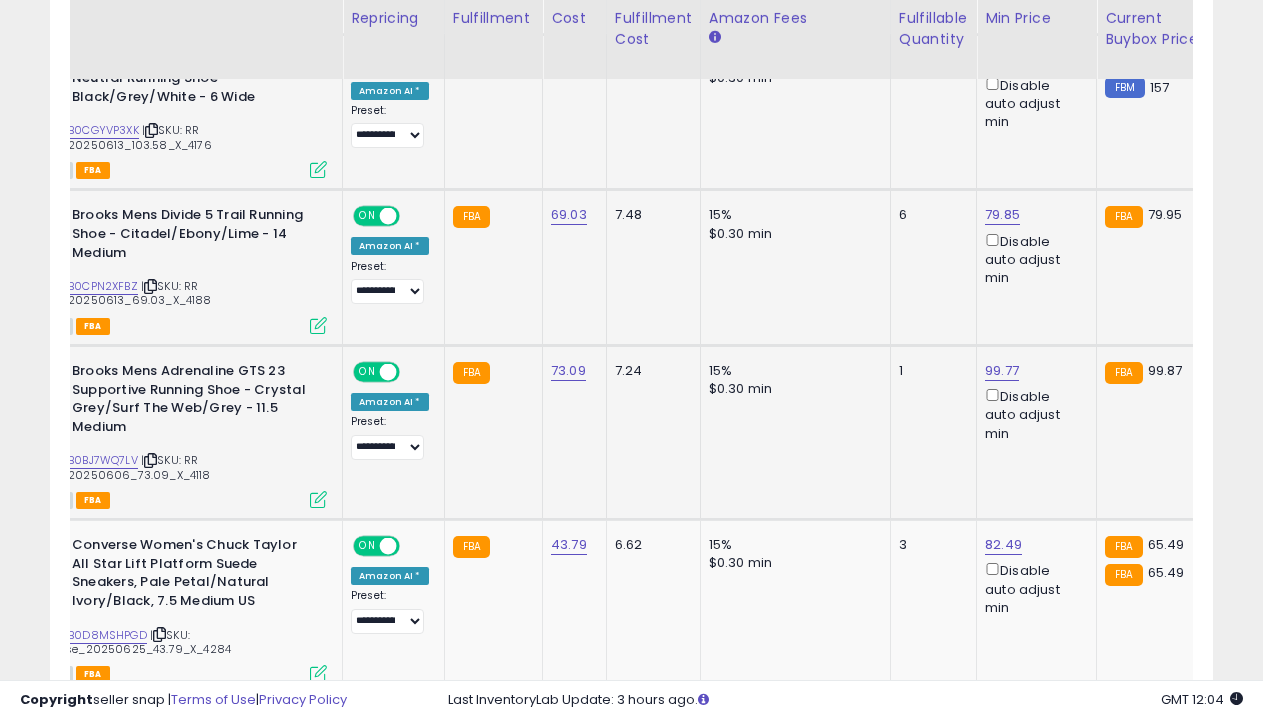 scroll, scrollTop: 2980, scrollLeft: 0, axis: vertical 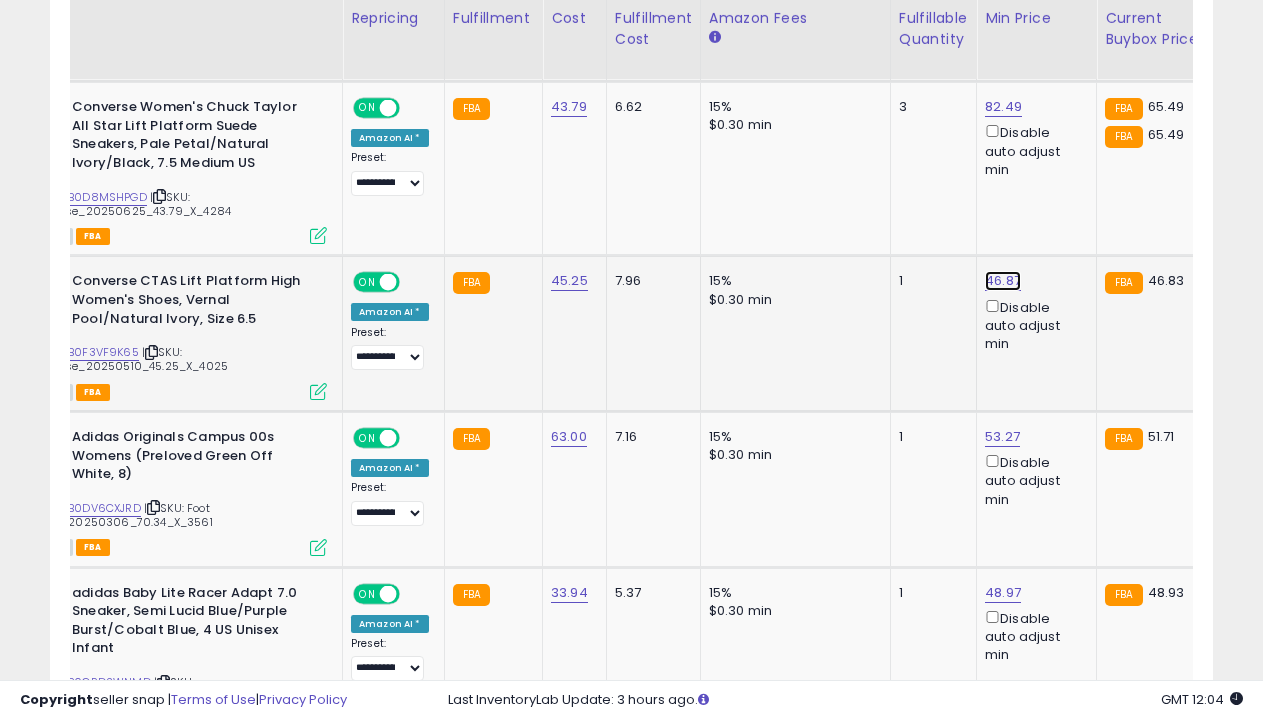 click on "46.87" at bounding box center [1002, -1756] 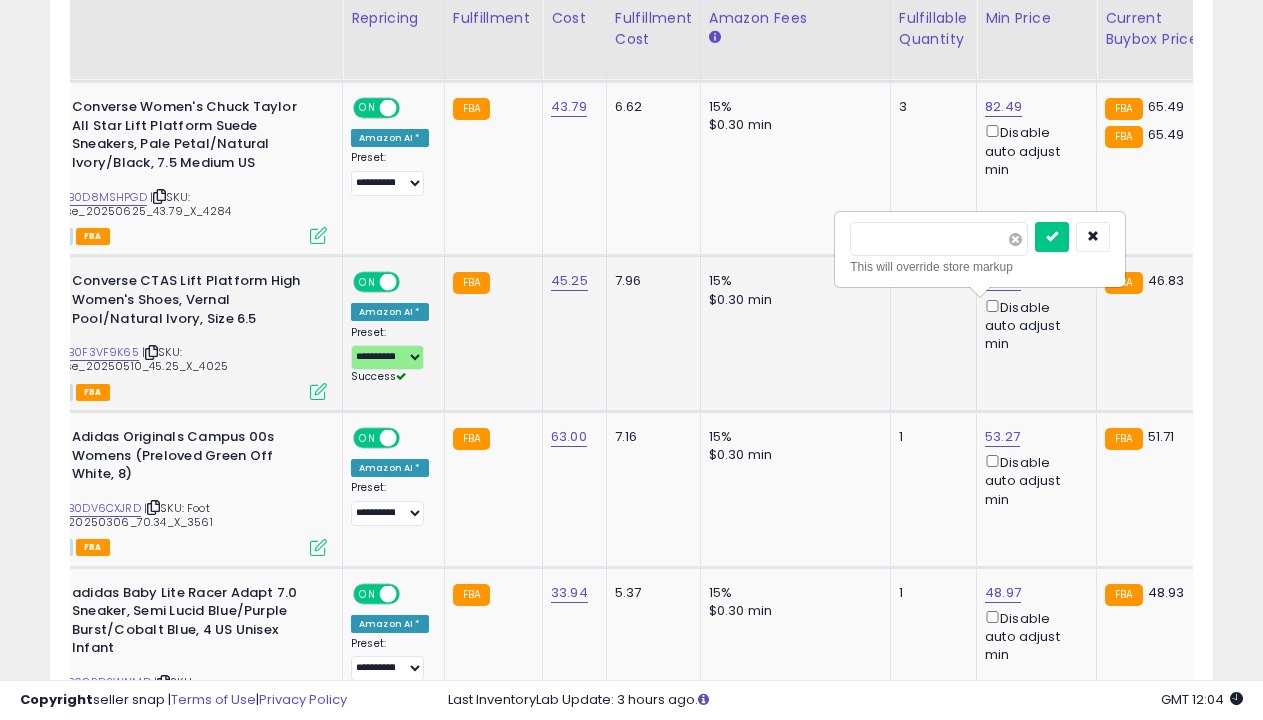 click at bounding box center (1015, 239) 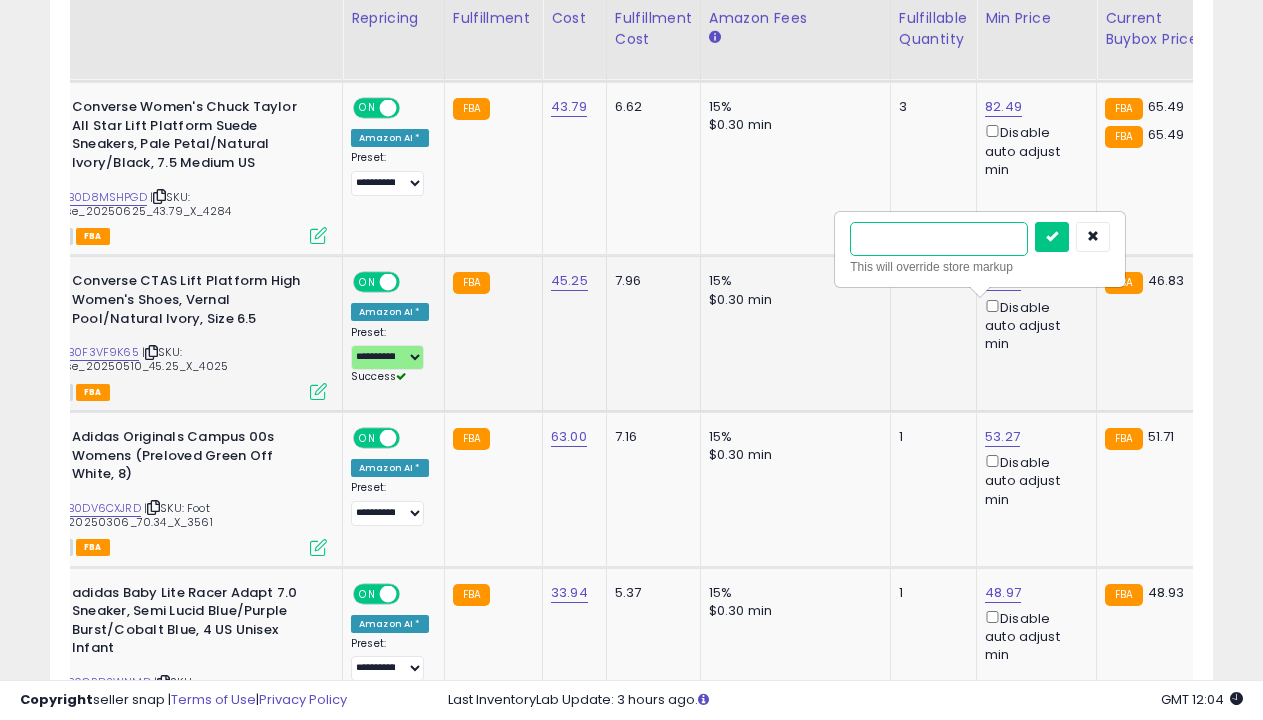 type on "*****" 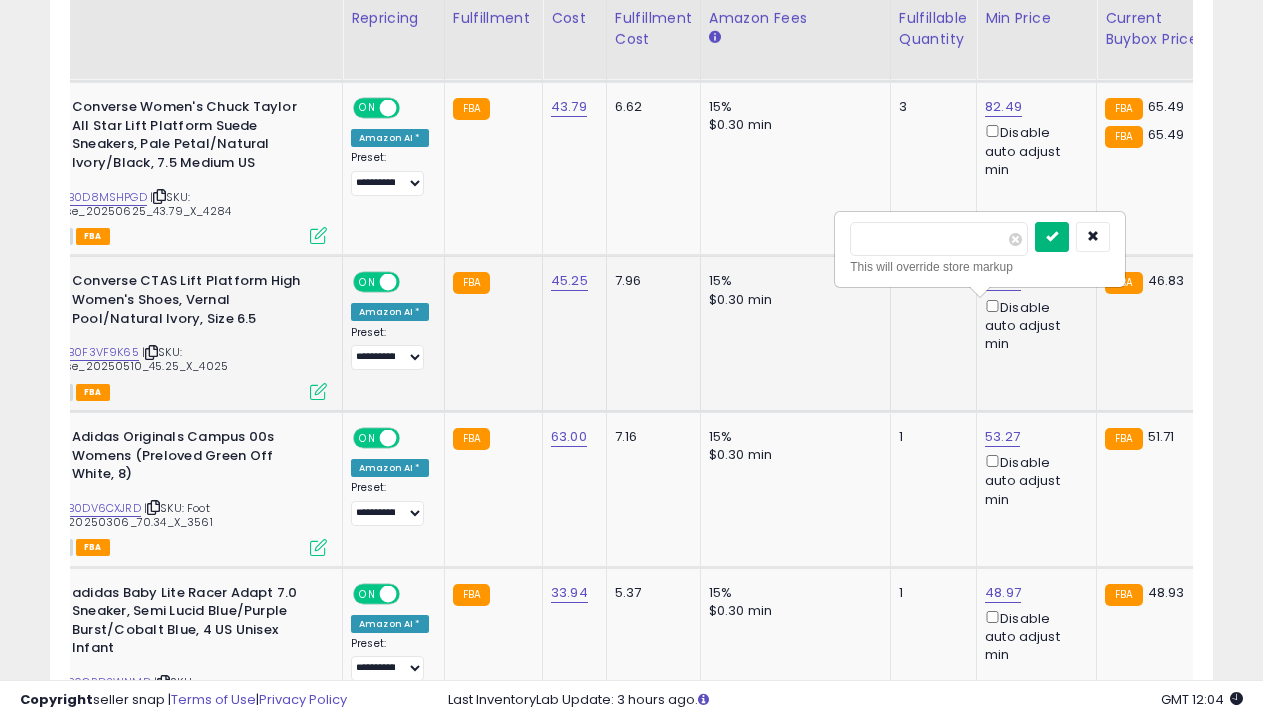 click at bounding box center (1052, 236) 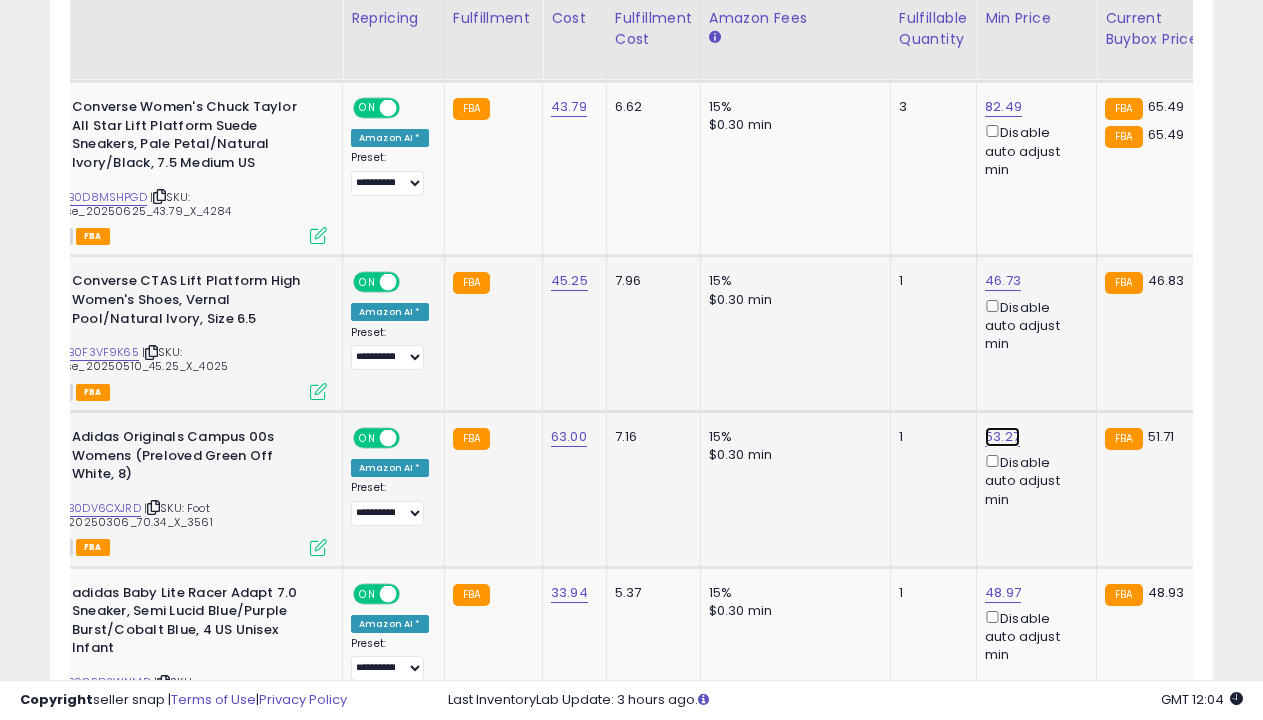click on "53.27" at bounding box center (1002, -1756) 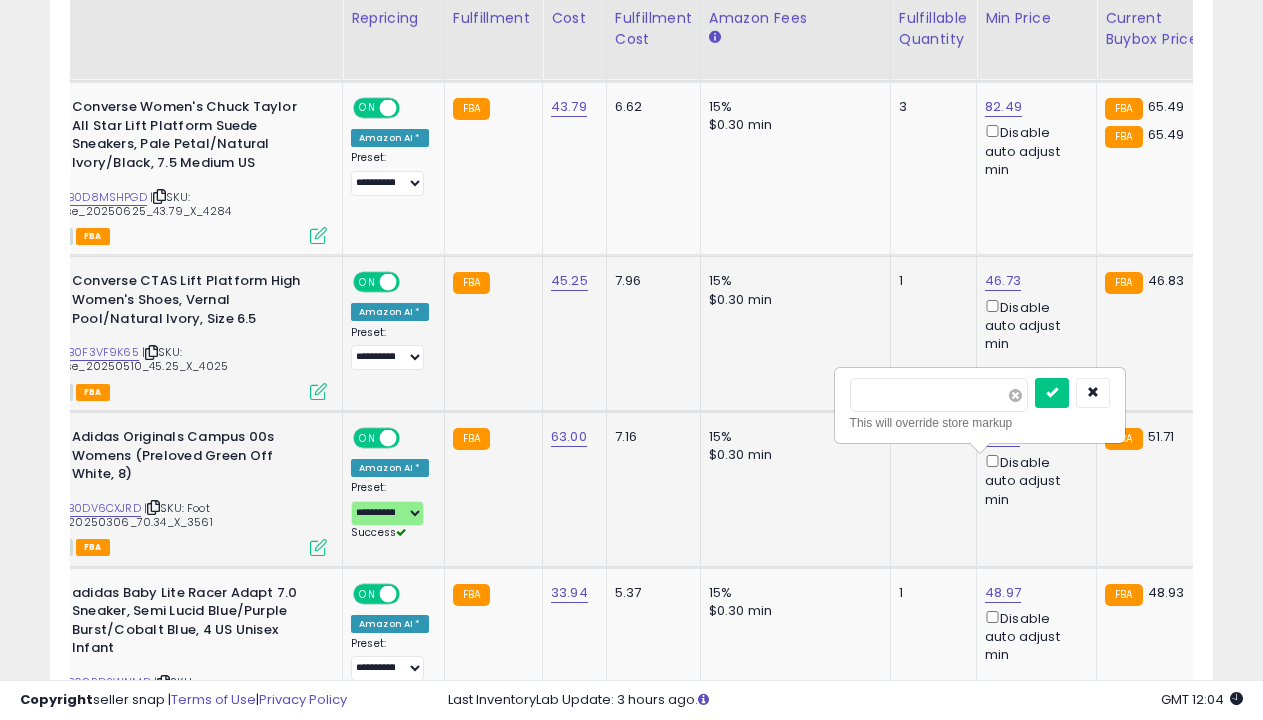click at bounding box center [1015, 395] 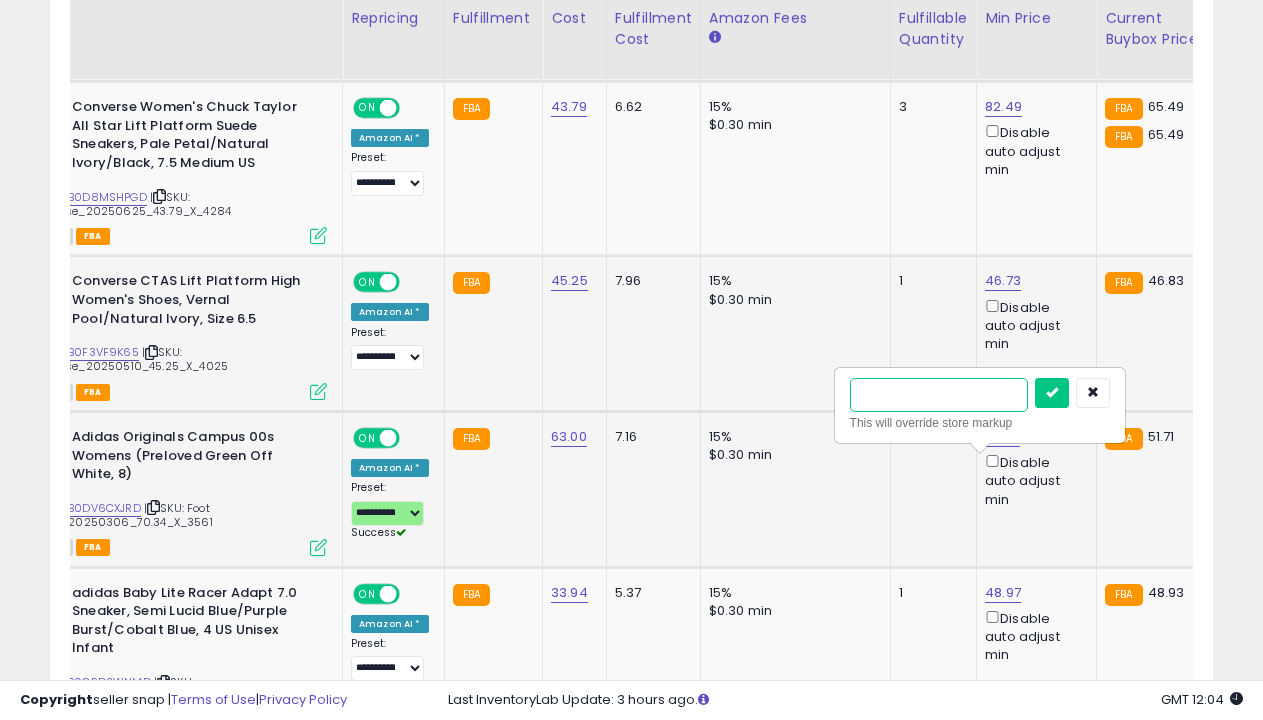 type on "*****" 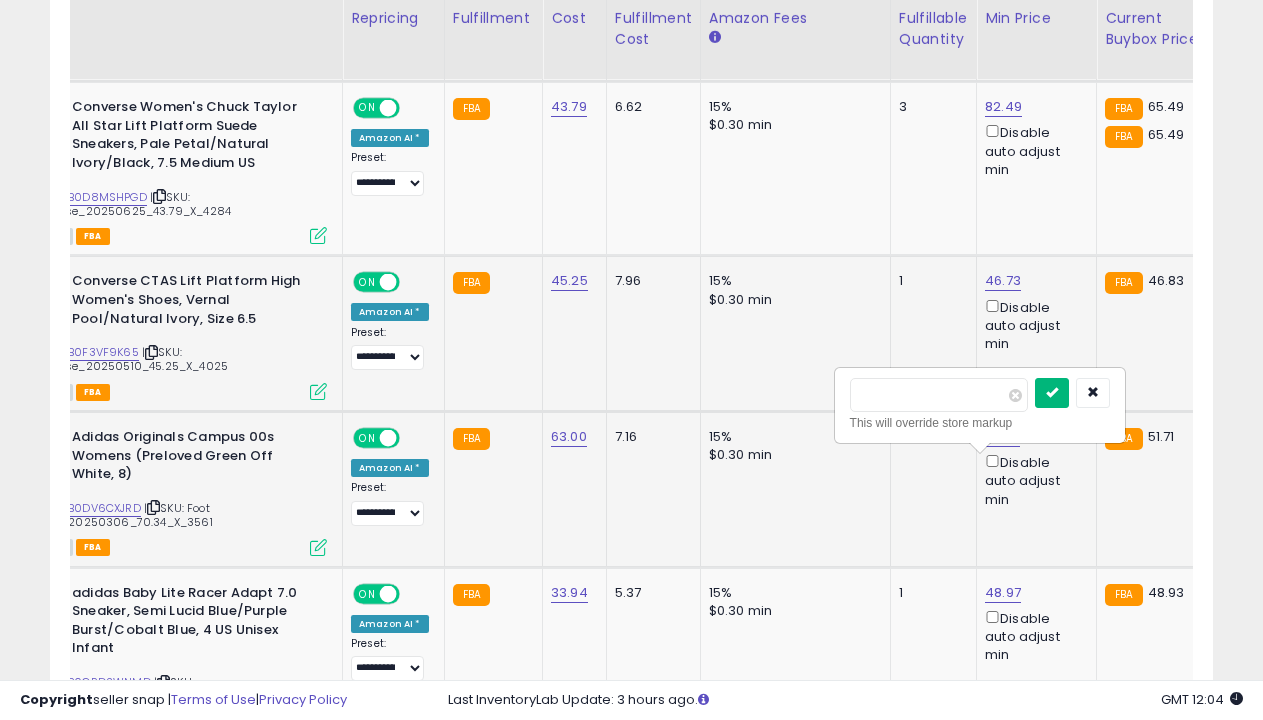 click at bounding box center (1052, 392) 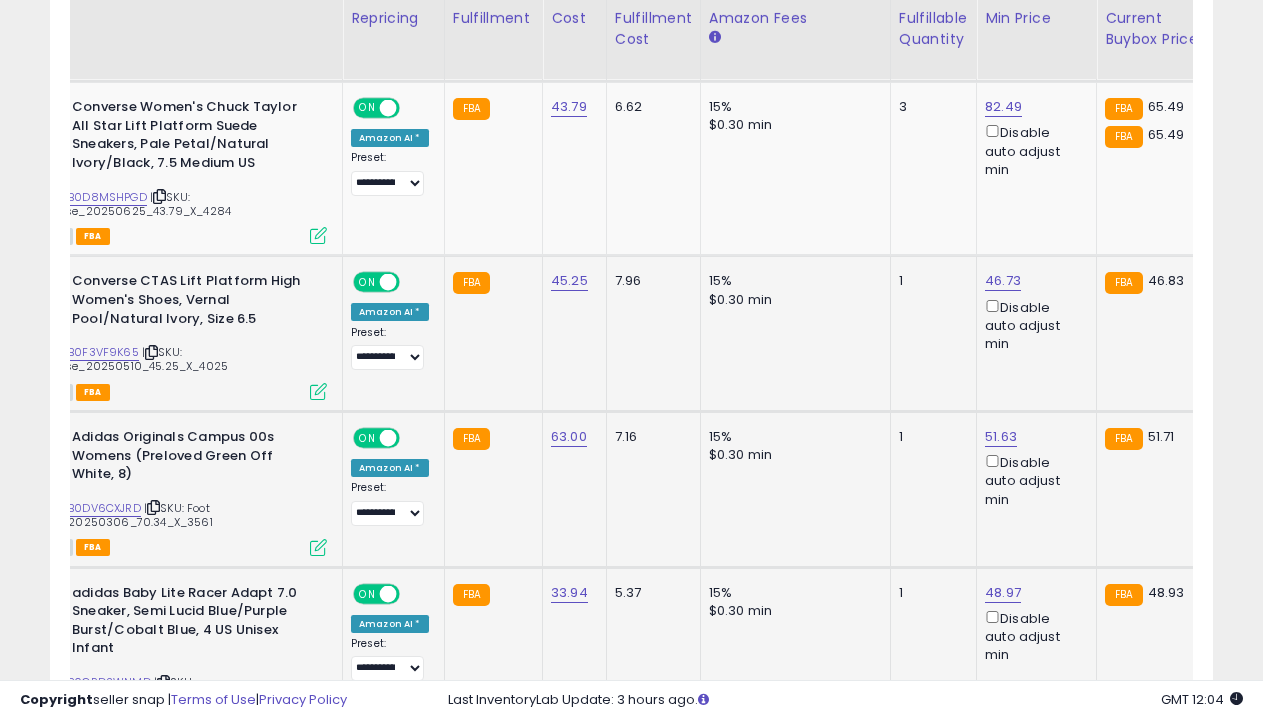 scroll, scrollTop: 3037, scrollLeft: 0, axis: vertical 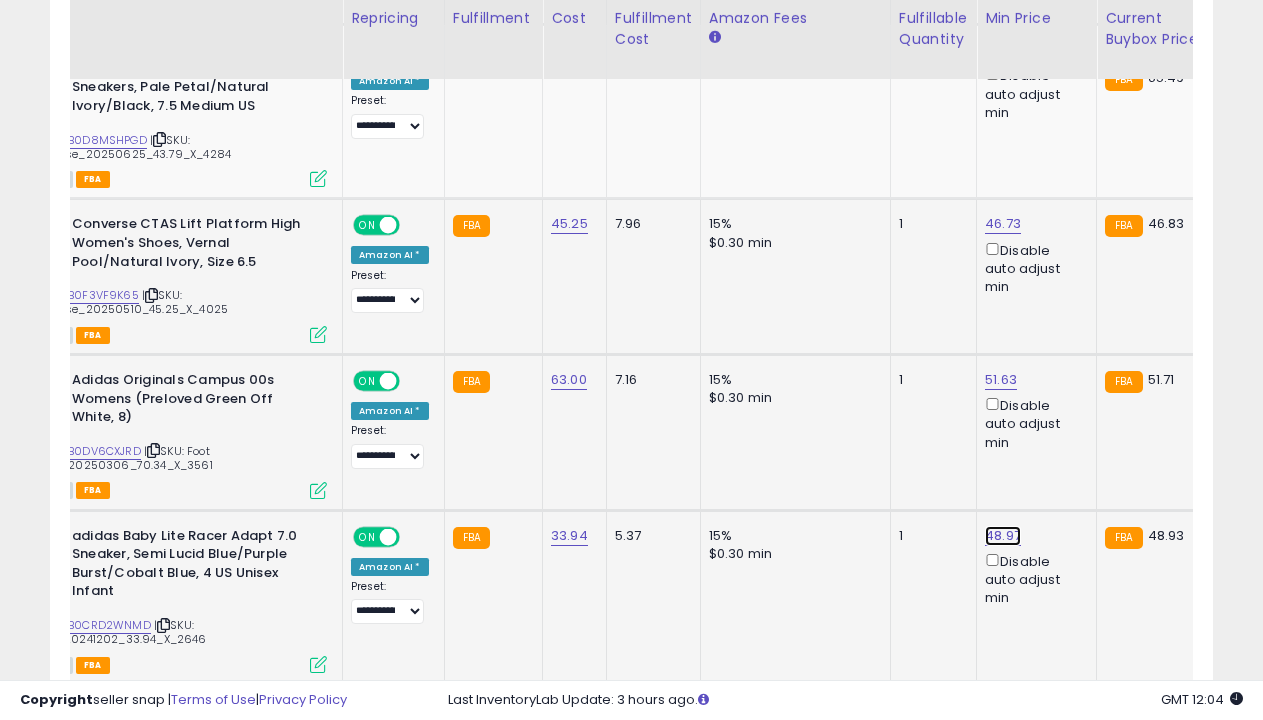 click on "48.97" at bounding box center [1002, -1813] 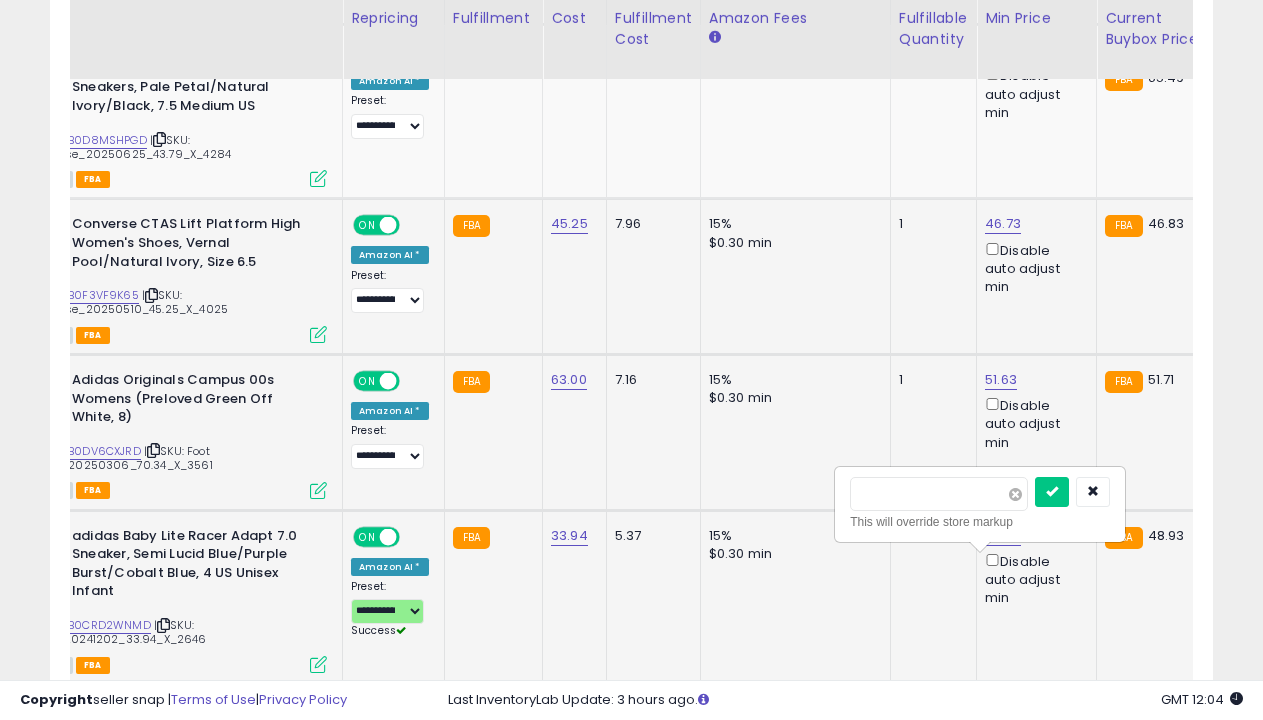 click at bounding box center (1015, 494) 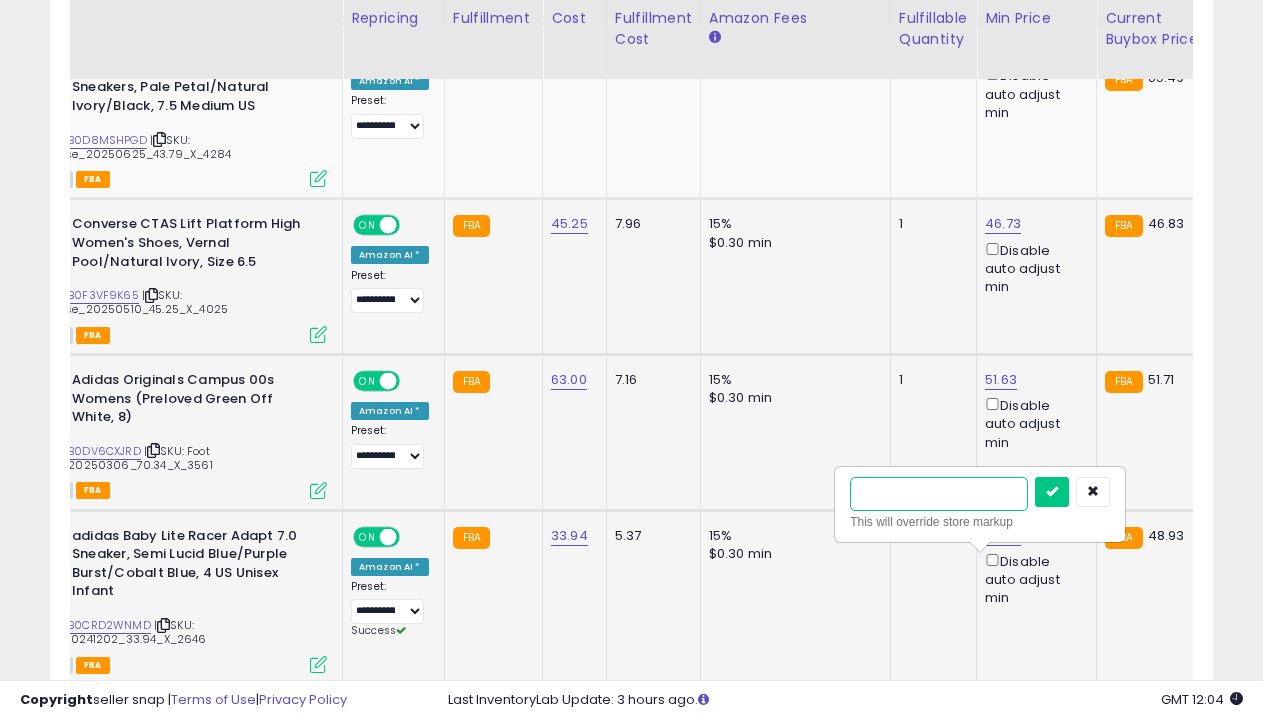 type on "*****" 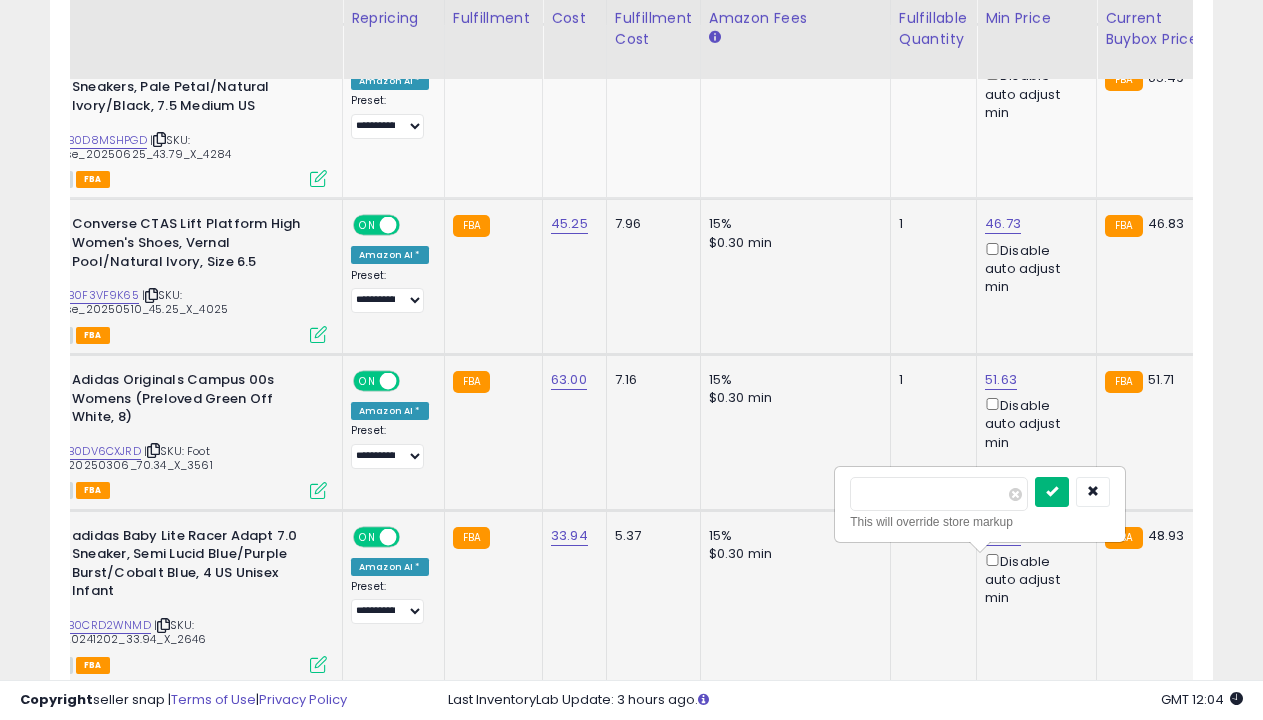 click at bounding box center [1052, 491] 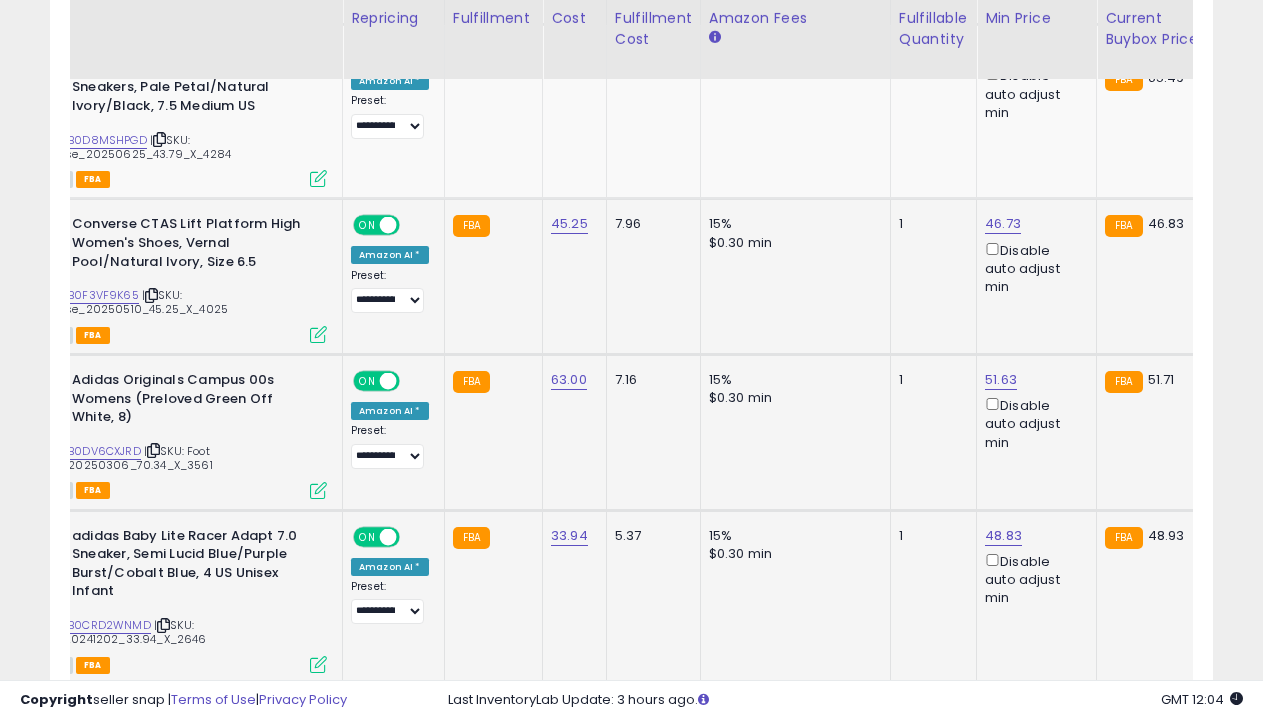scroll, scrollTop: 3347, scrollLeft: 0, axis: vertical 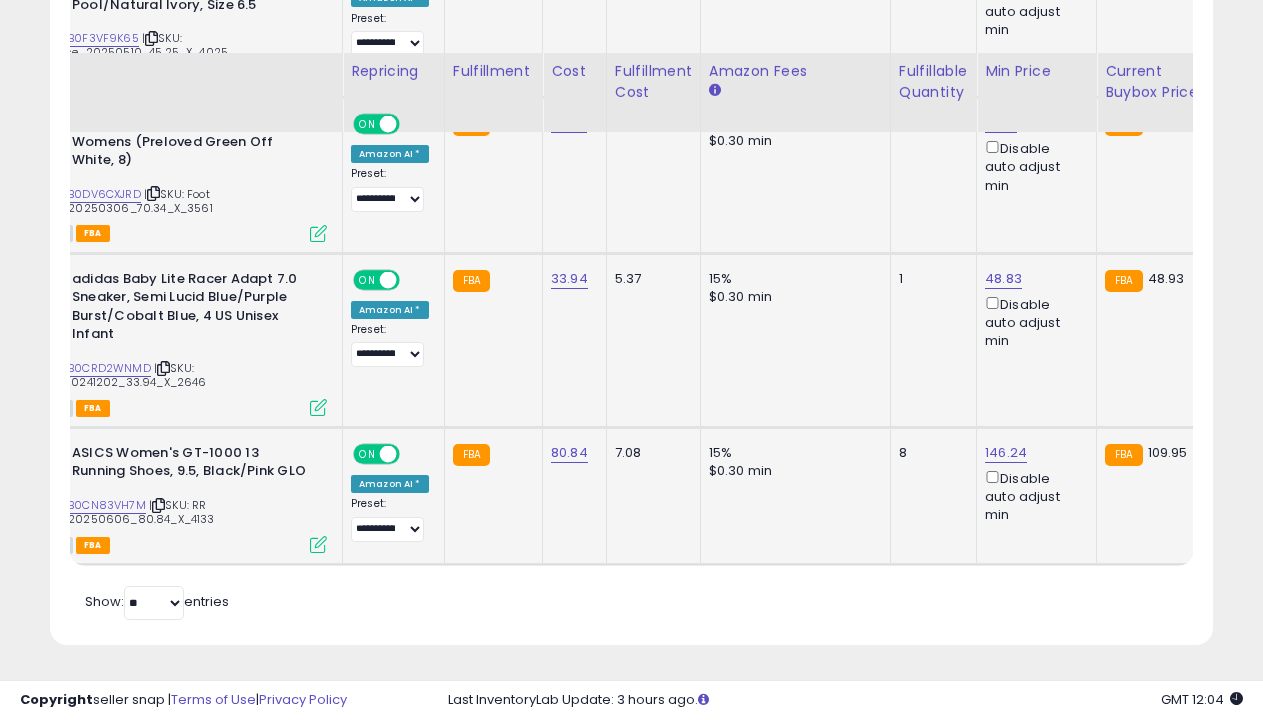 select on "**********" 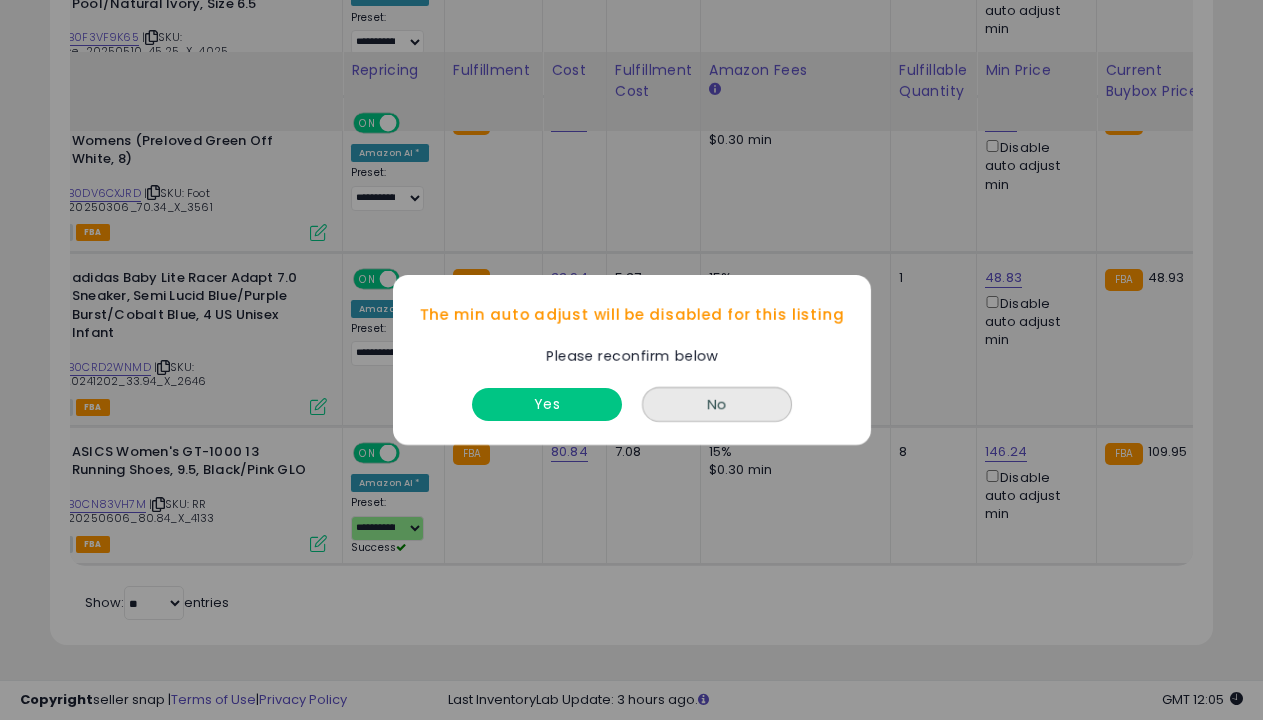 click on "Yes" at bounding box center (547, 404) 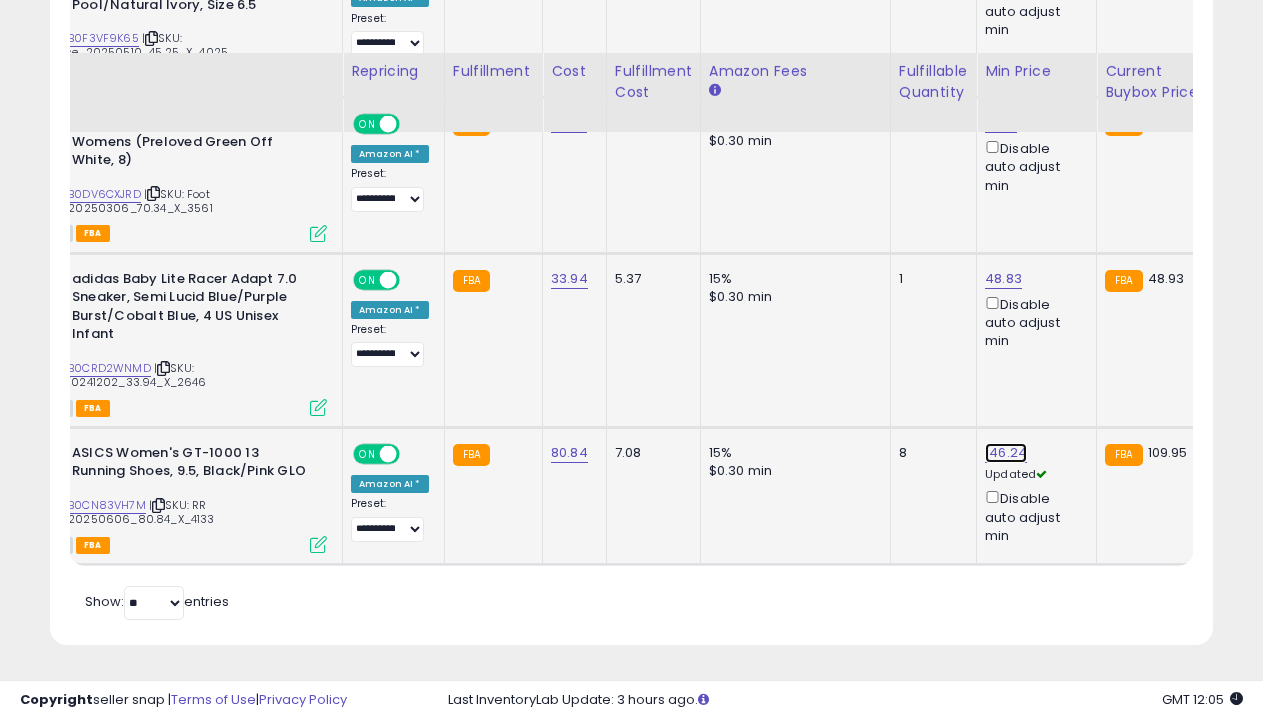 click on "146.24" at bounding box center [1002, -2070] 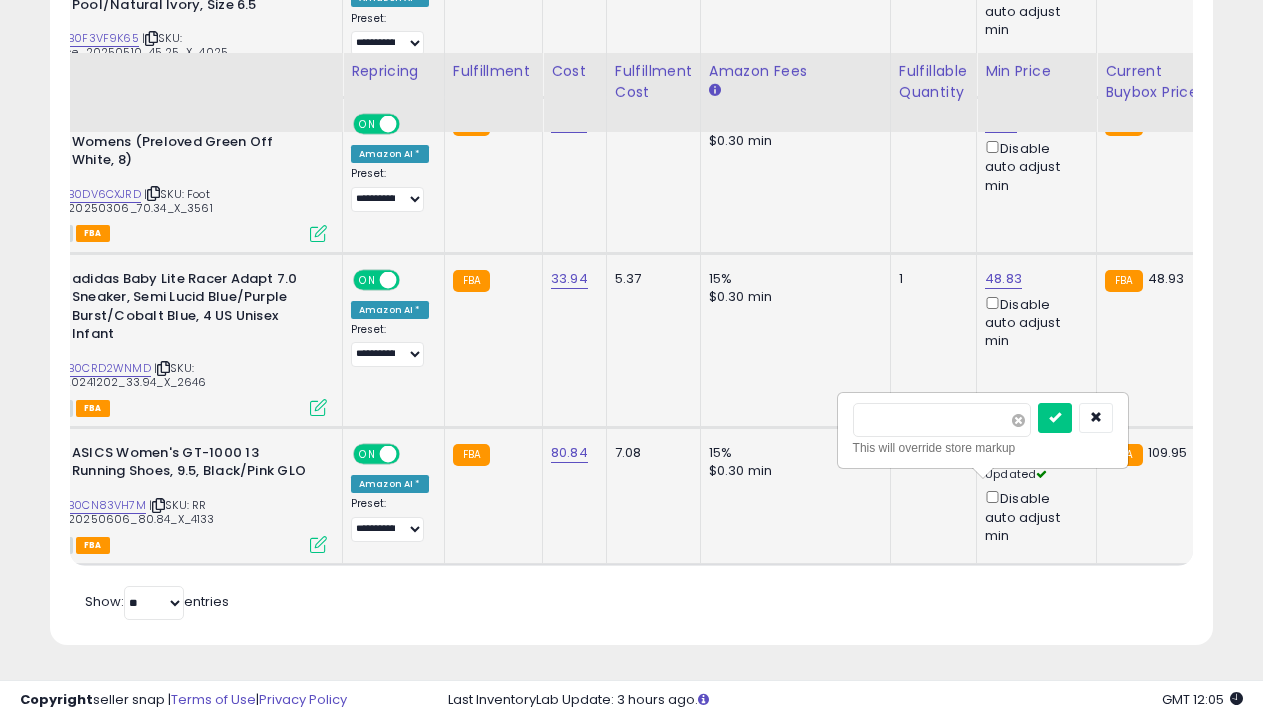 click at bounding box center [1018, 420] 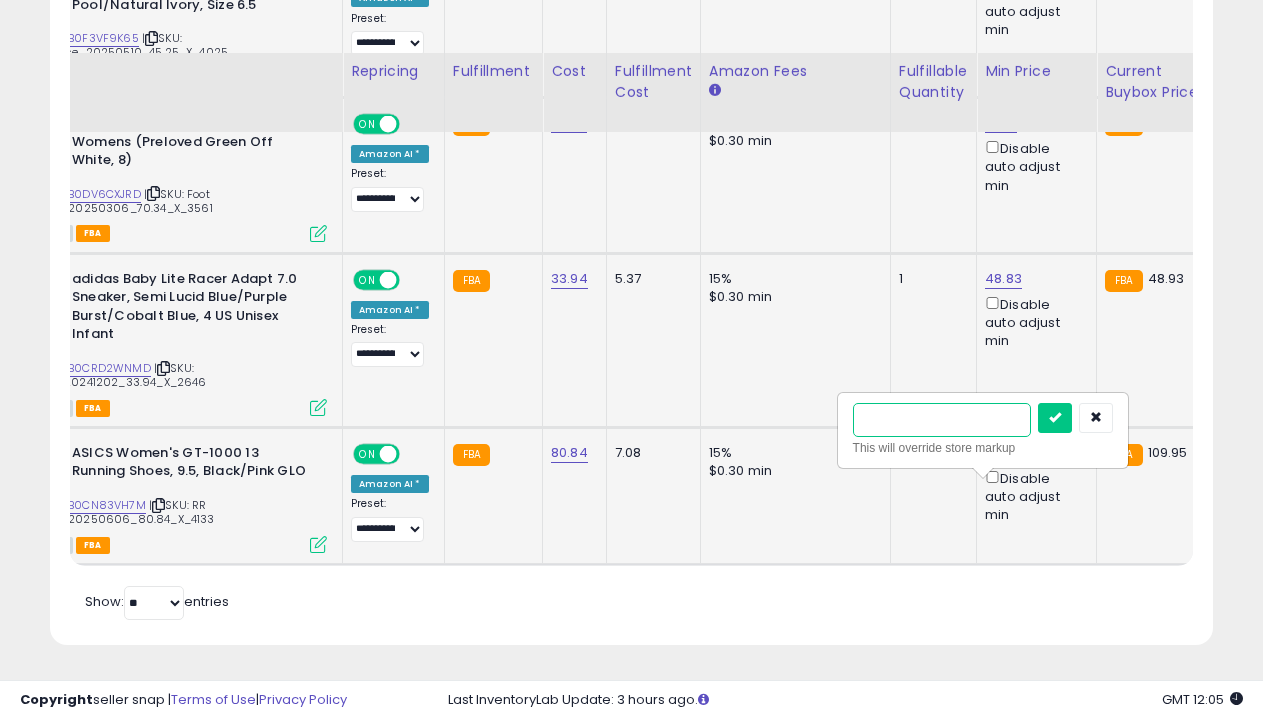 type on "******" 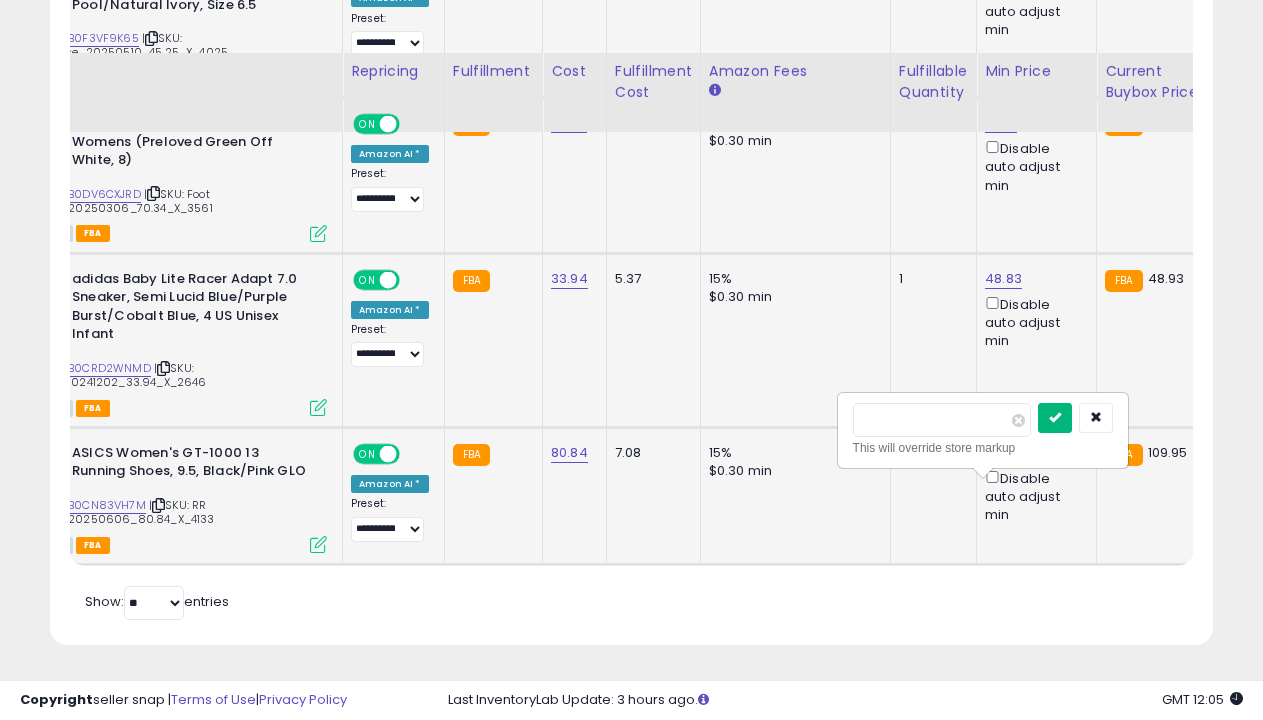 click at bounding box center [1055, 417] 